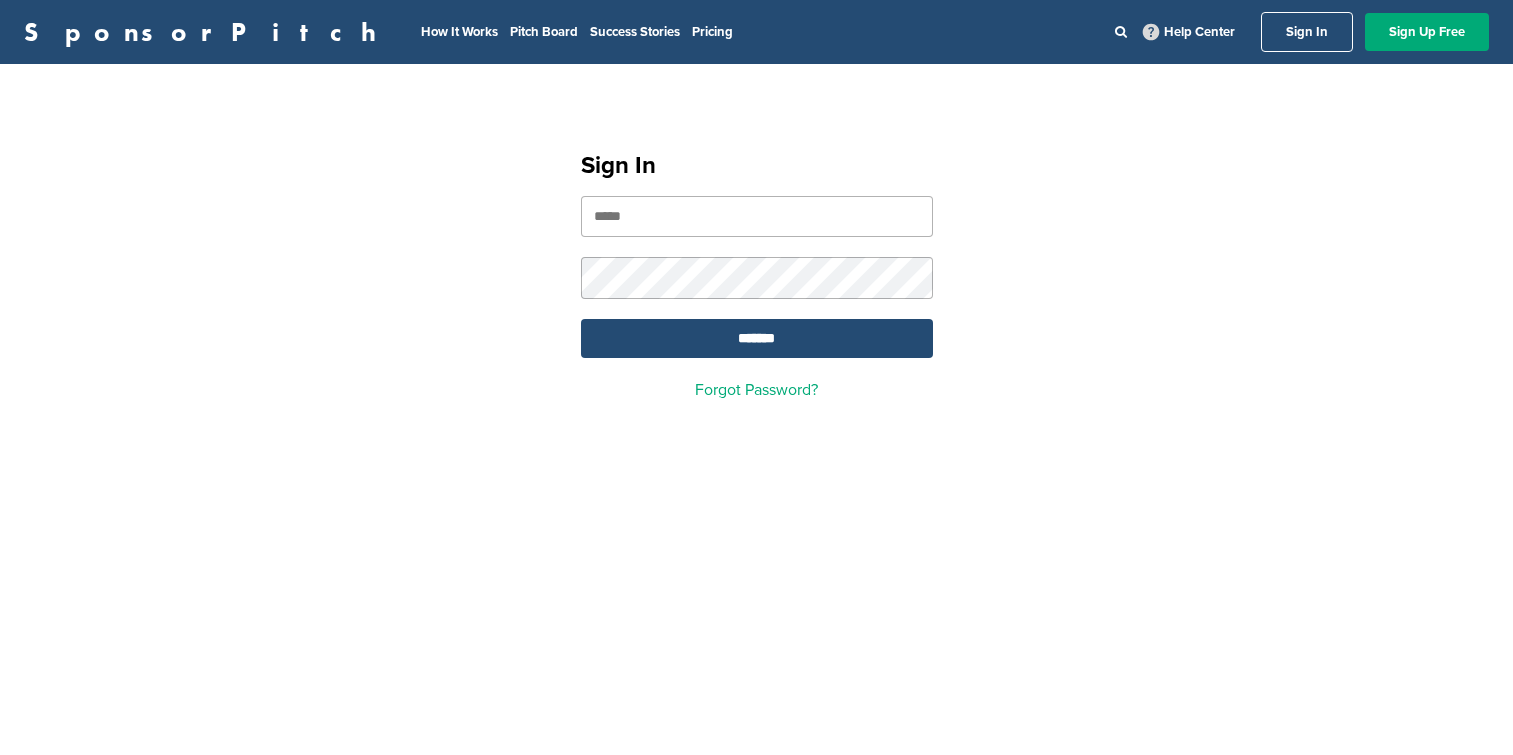 scroll, scrollTop: 0, scrollLeft: 0, axis: both 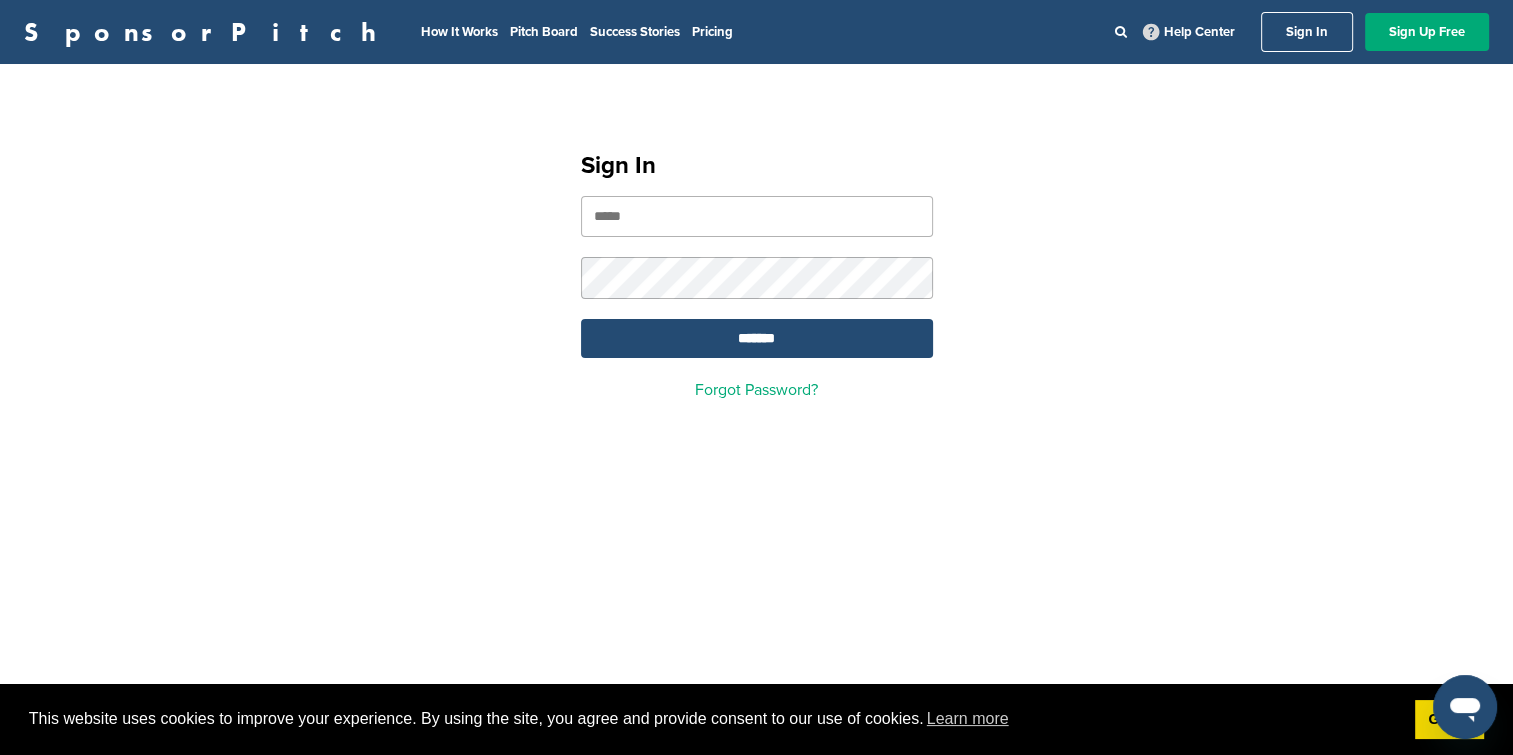 click at bounding box center [757, 216] 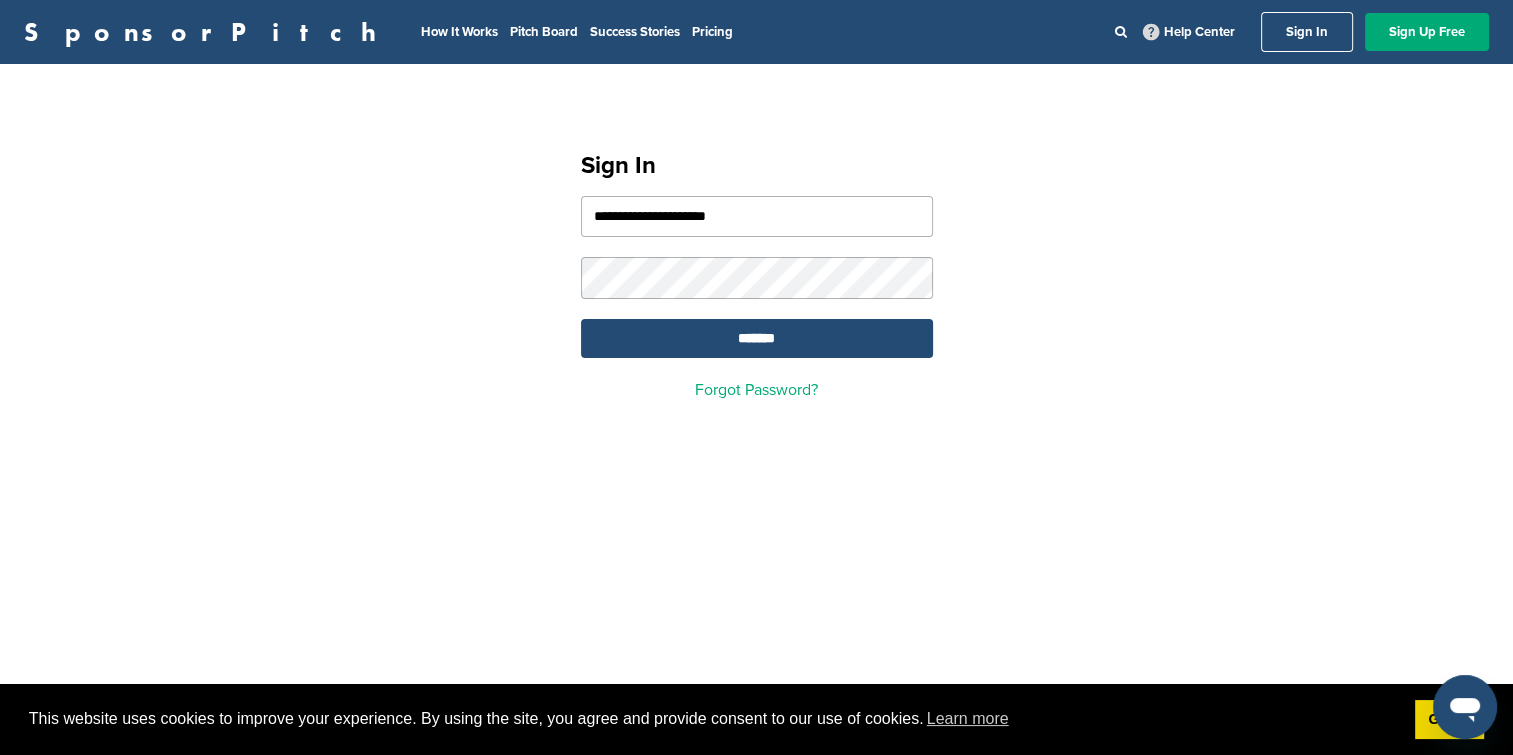 type on "**********" 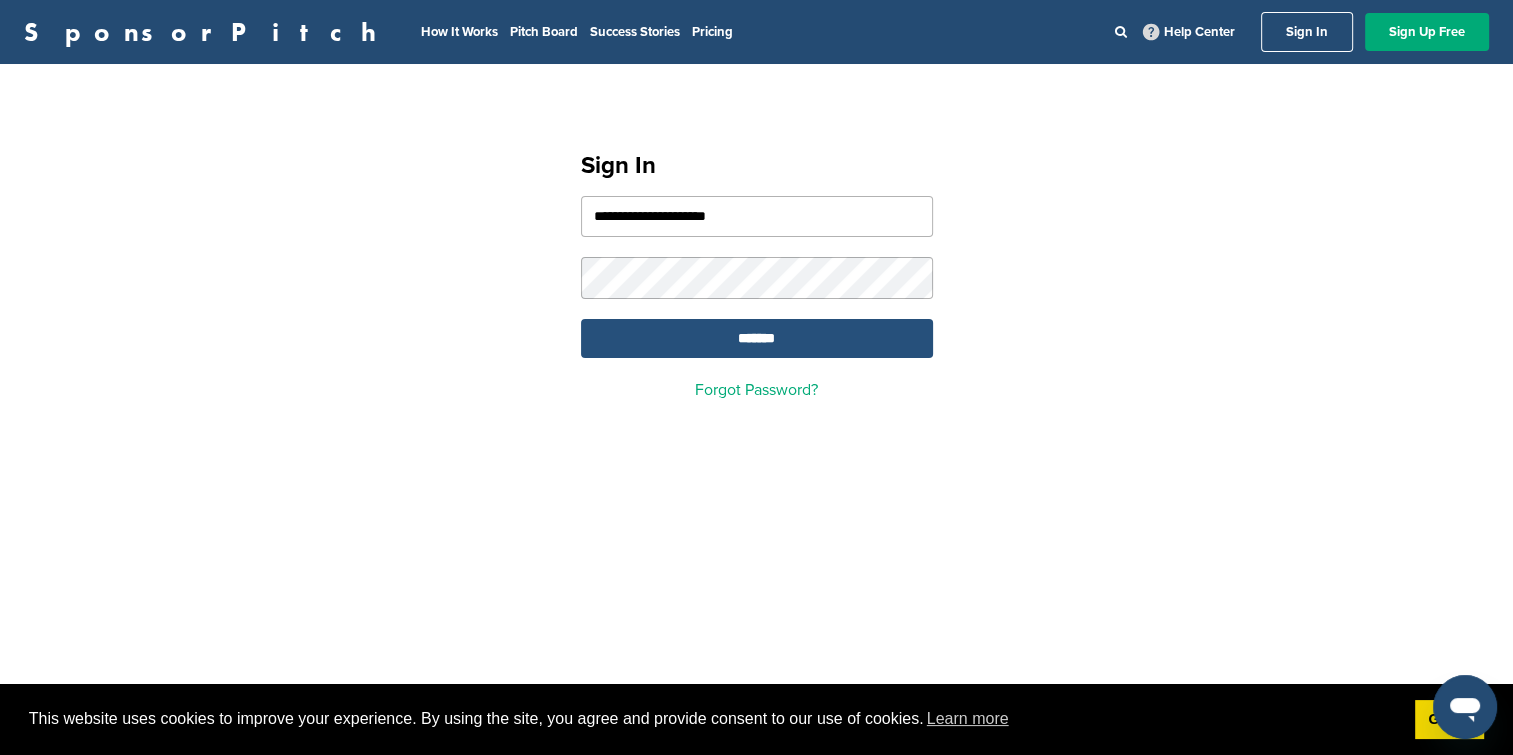 click on "*******" at bounding box center [757, 338] 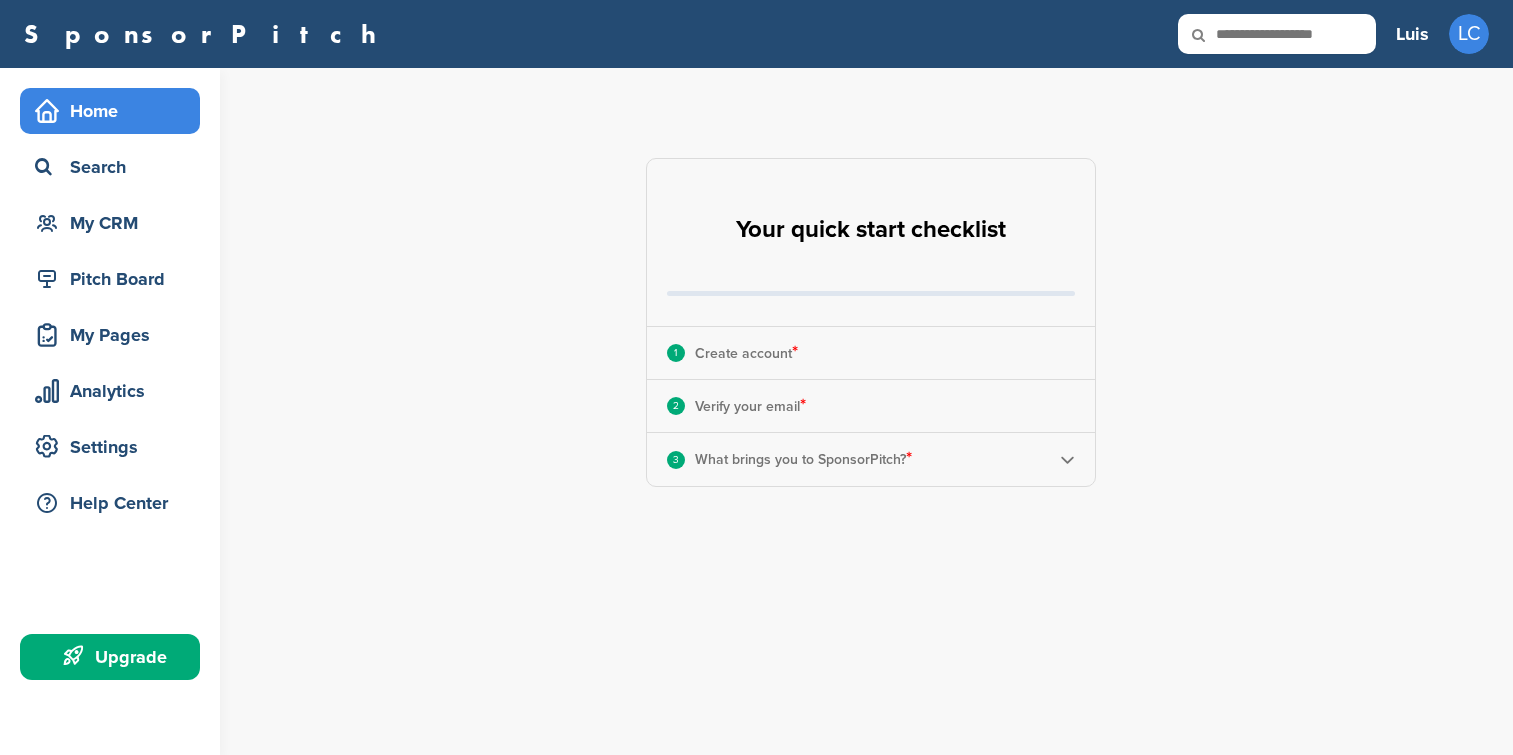 scroll, scrollTop: 0, scrollLeft: 0, axis: both 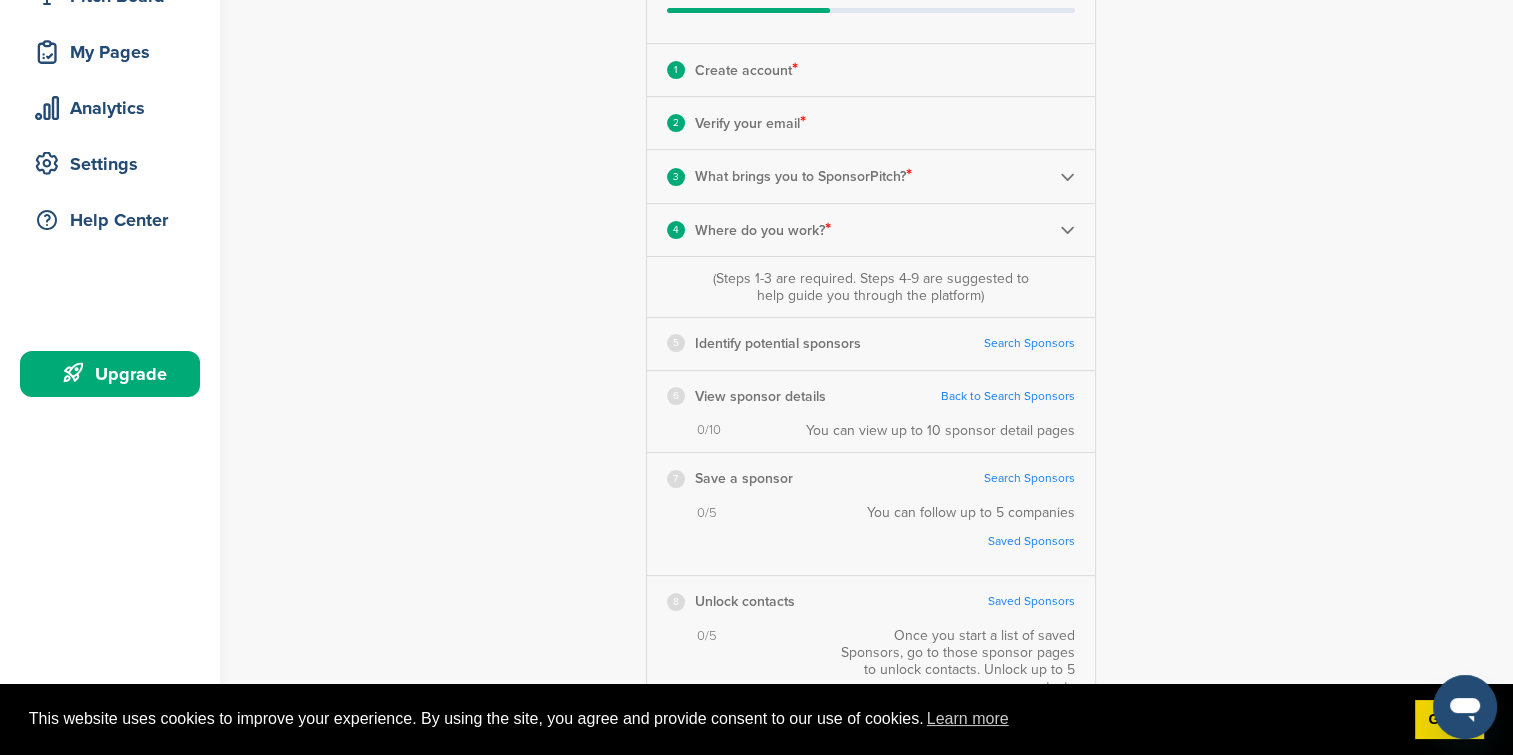 click at bounding box center [1067, 229] 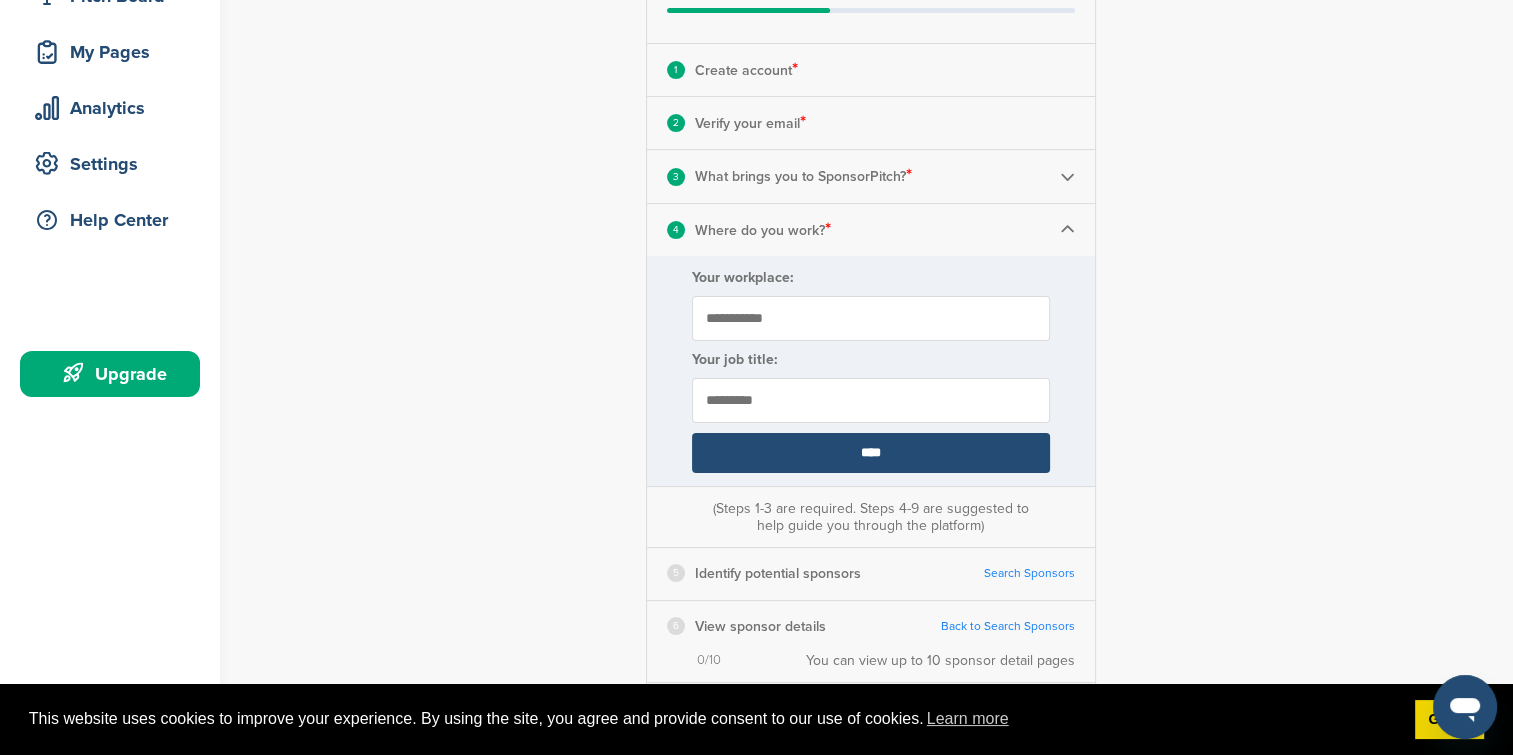 click on "****" at bounding box center (871, 453) 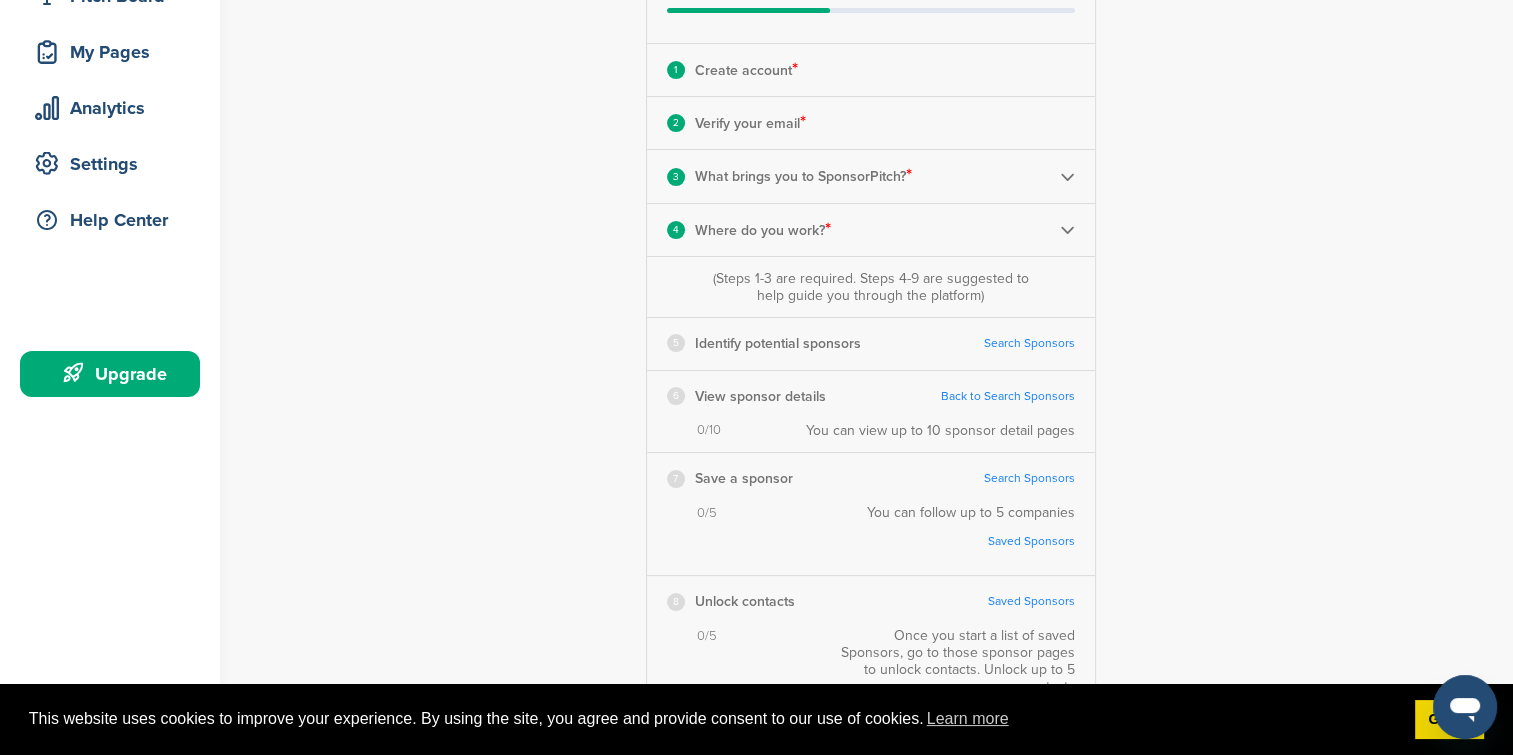 click on "Search Sponsors" at bounding box center (1029, 343) 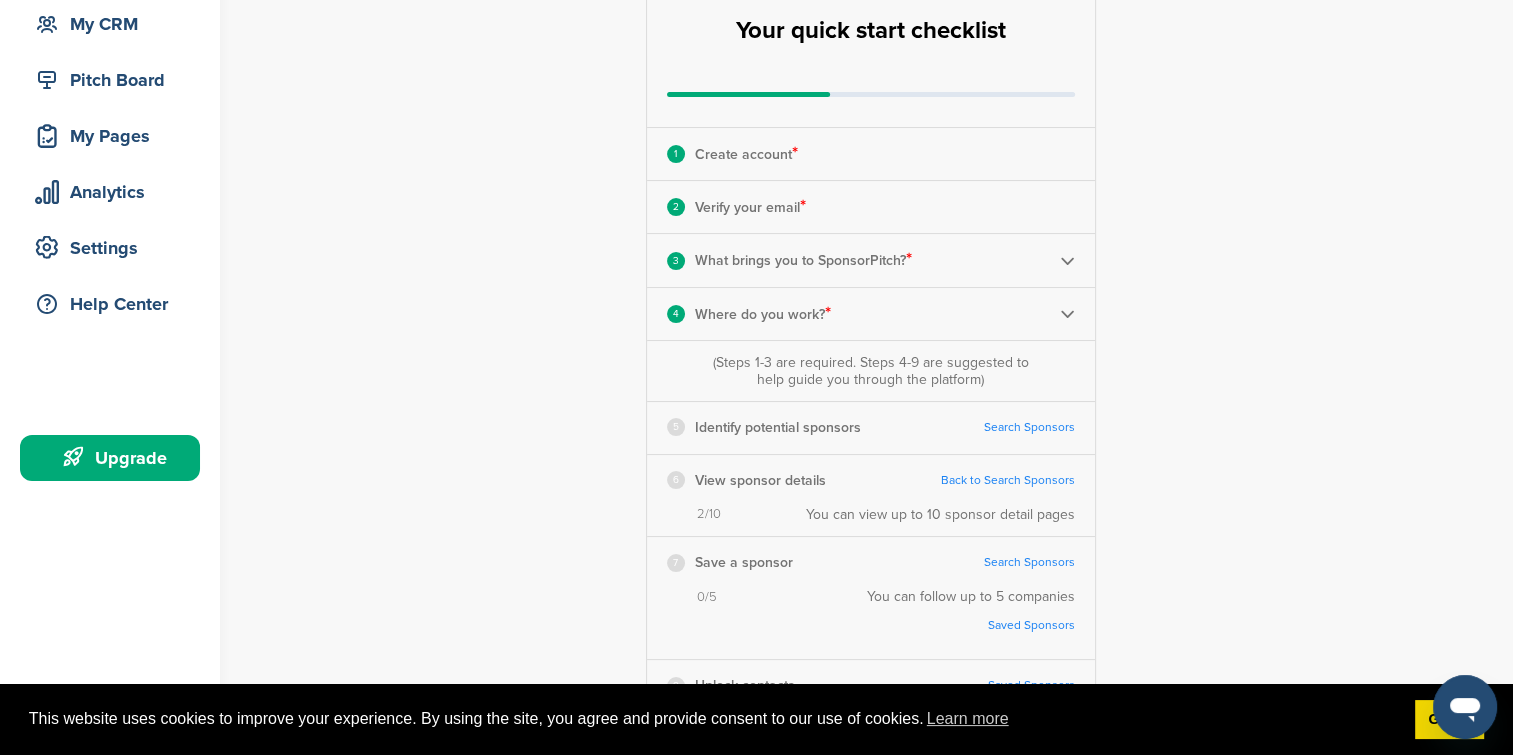 scroll, scrollTop: 208, scrollLeft: 0, axis: vertical 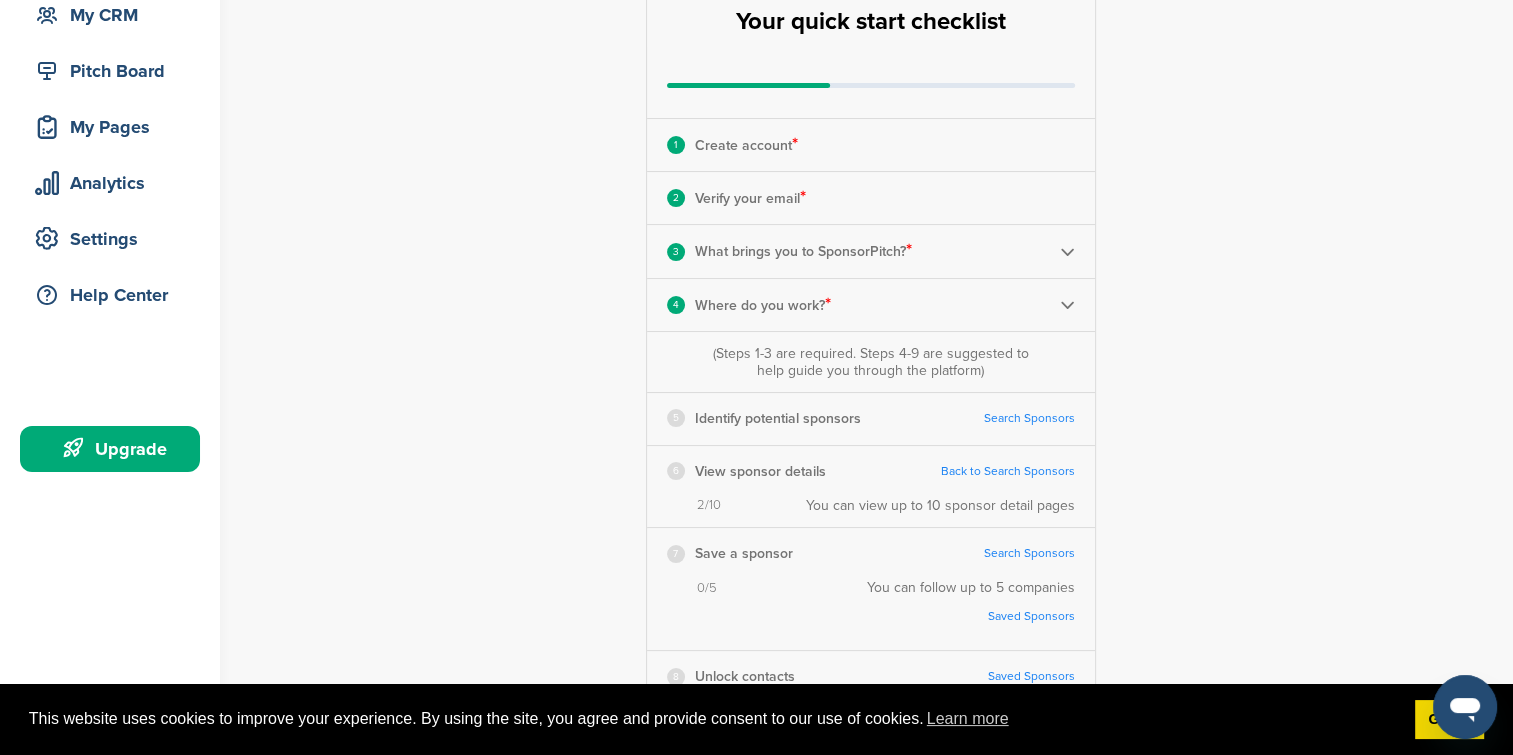 click on "Back to Search Sponsors" at bounding box center (1008, 471) 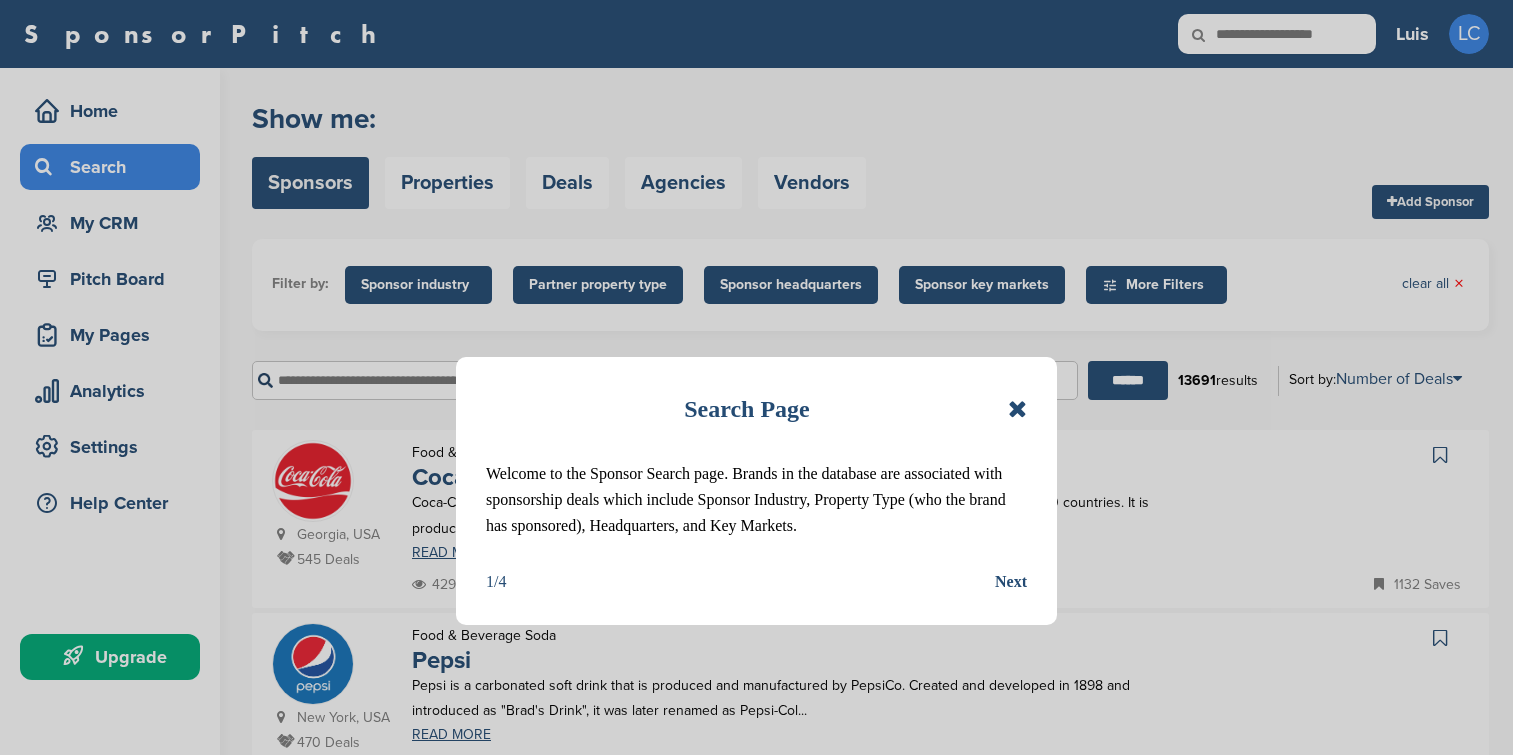 scroll, scrollTop: 0, scrollLeft: 0, axis: both 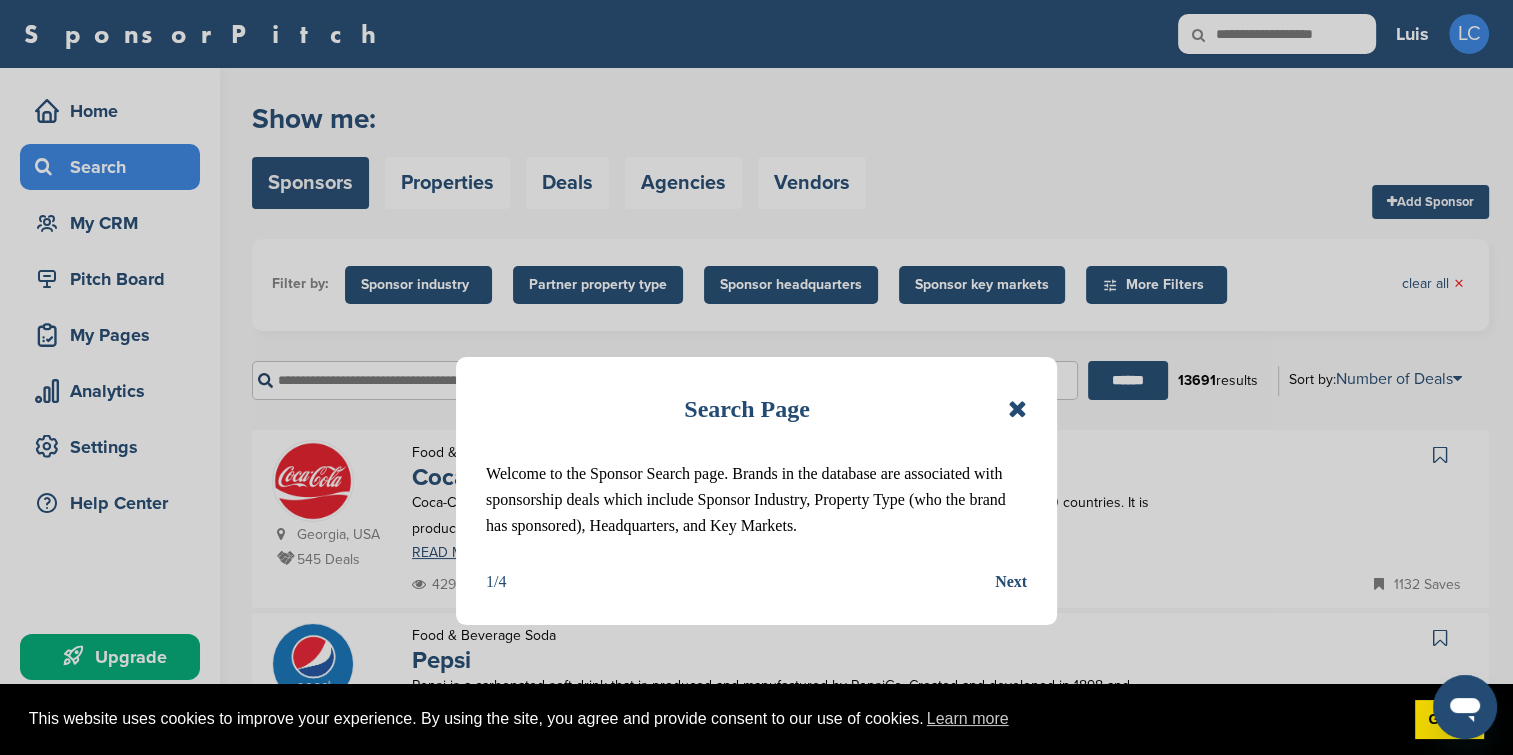 click on "Search Page" at bounding box center [756, 409] 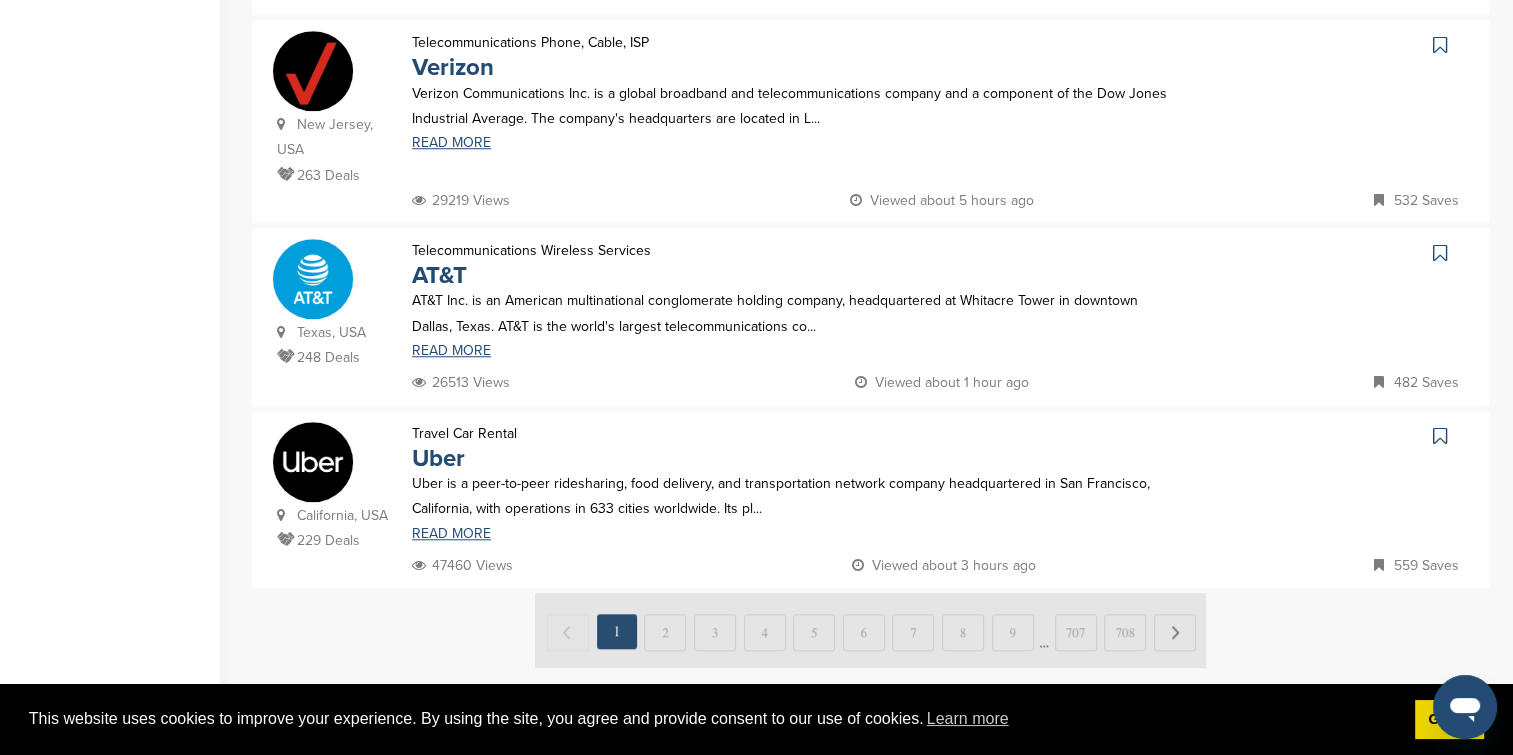 scroll, scrollTop: 1695, scrollLeft: 0, axis: vertical 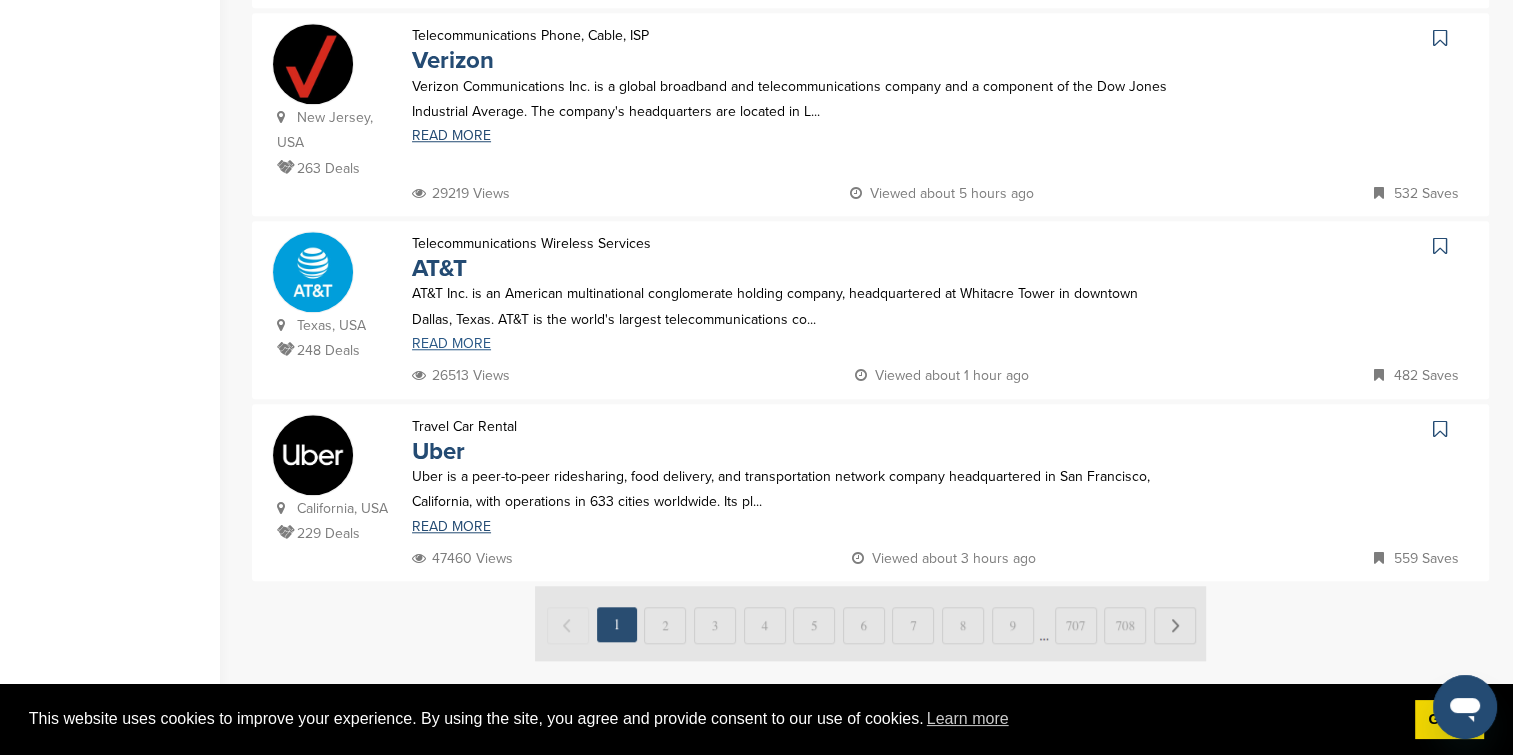 click on "READ MORE" at bounding box center (796, 344) 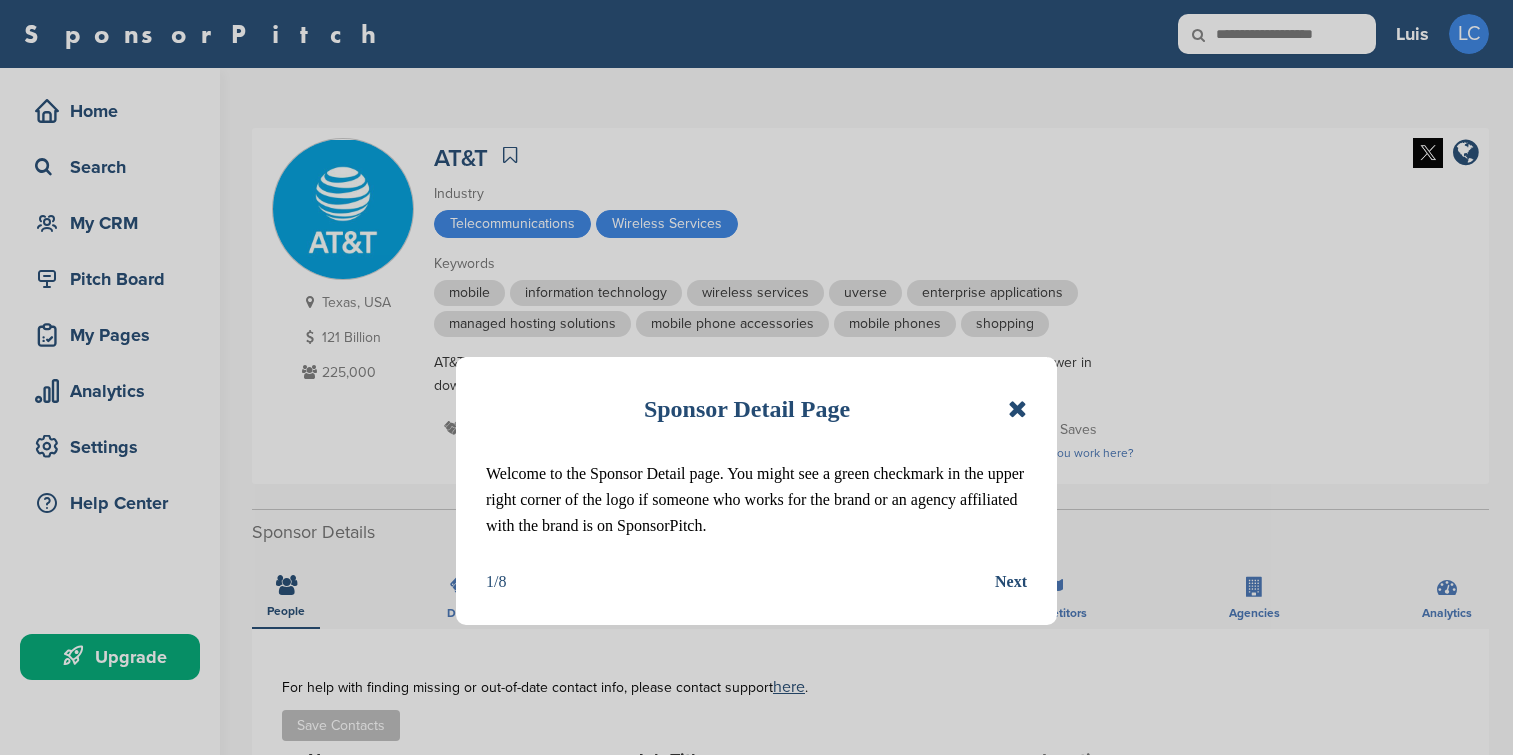 scroll, scrollTop: 0, scrollLeft: 0, axis: both 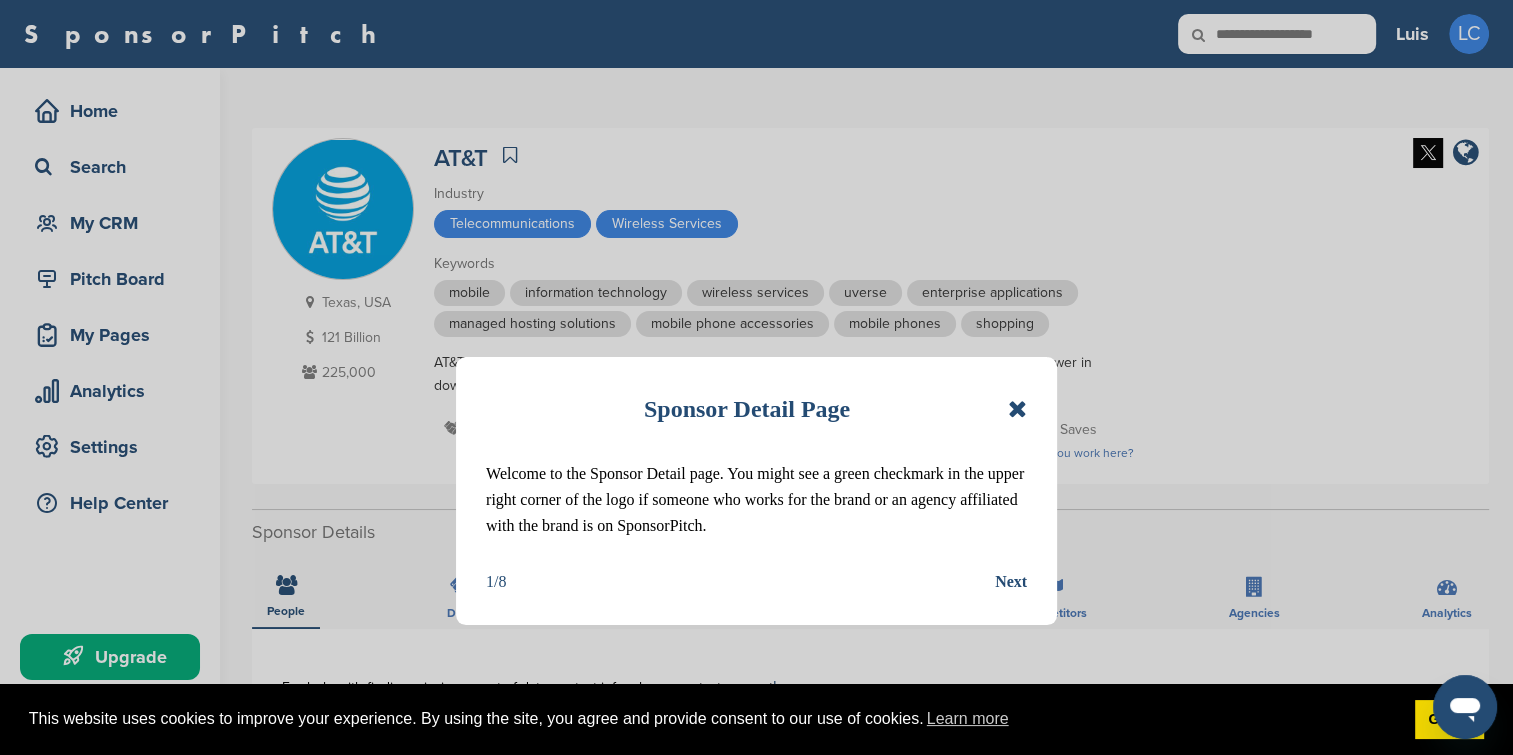 click at bounding box center [1017, 409] 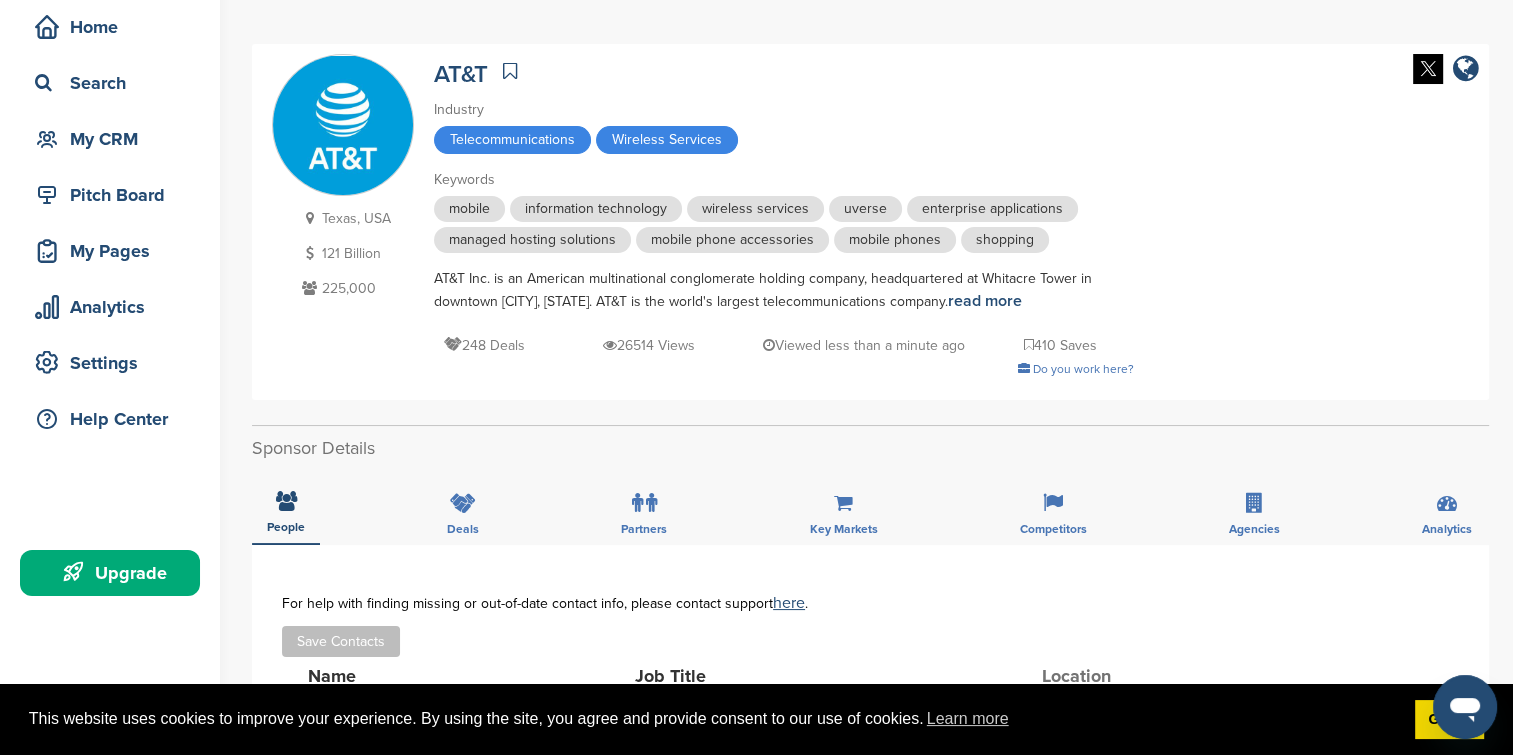 scroll, scrollTop: 0, scrollLeft: 0, axis: both 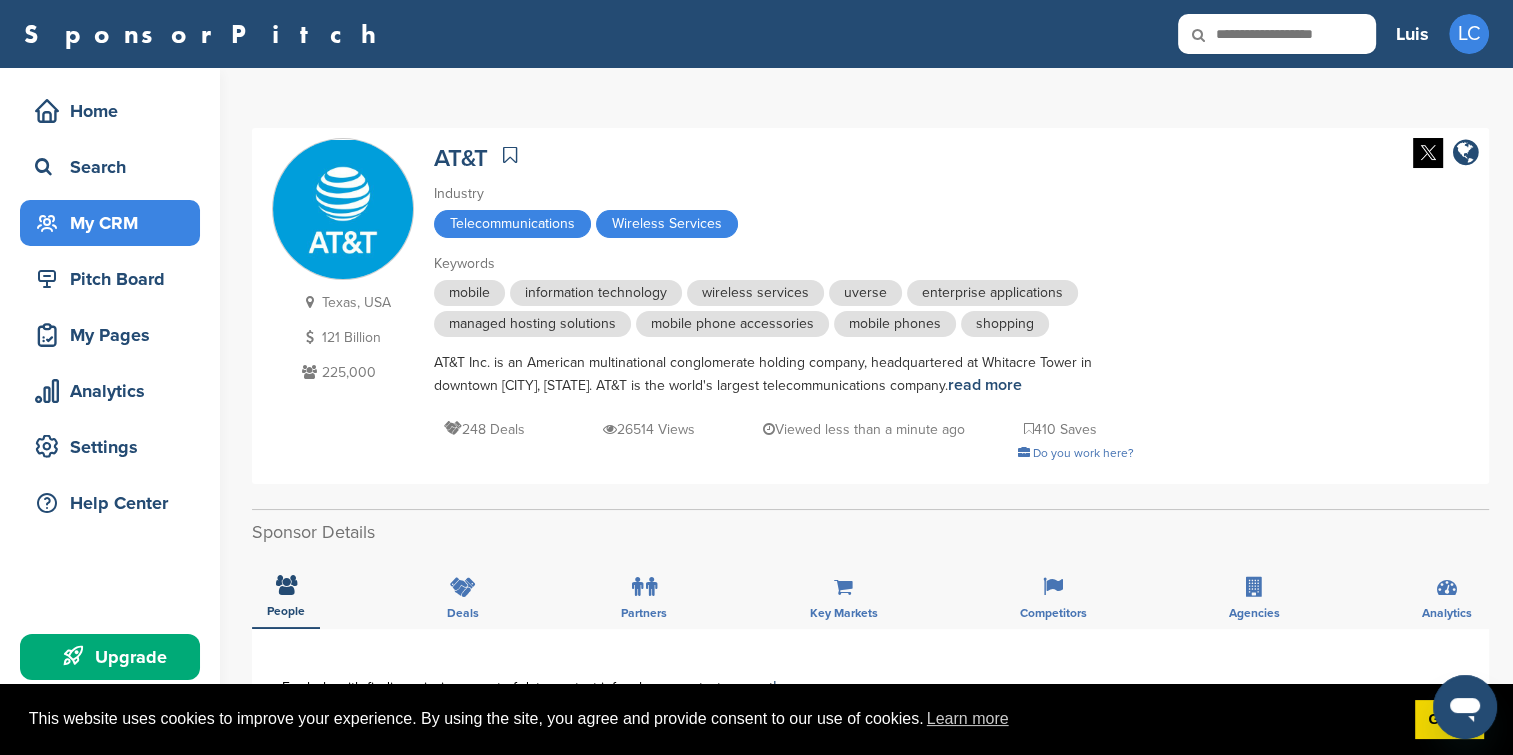 click on "My CRM" at bounding box center [115, 223] 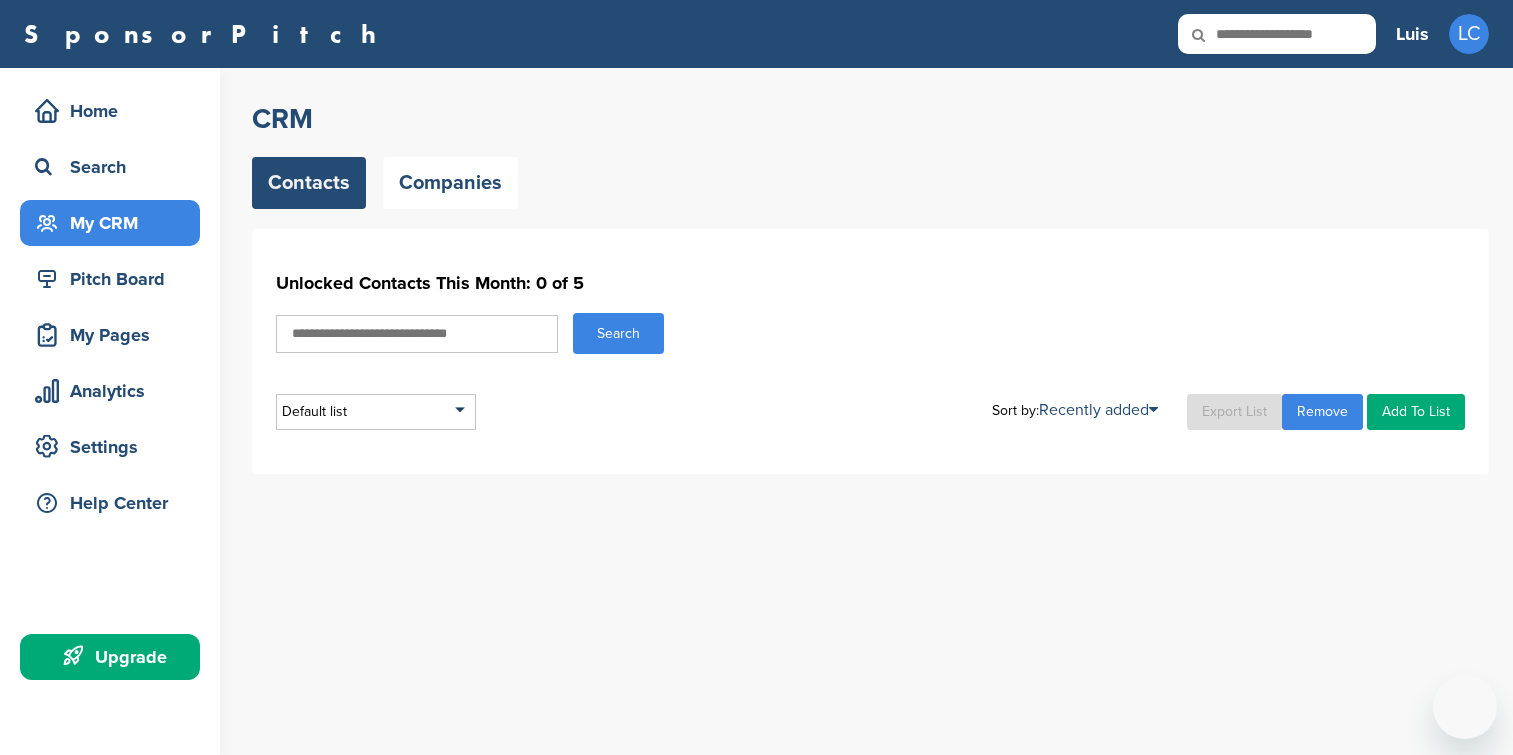 scroll, scrollTop: 0, scrollLeft: 0, axis: both 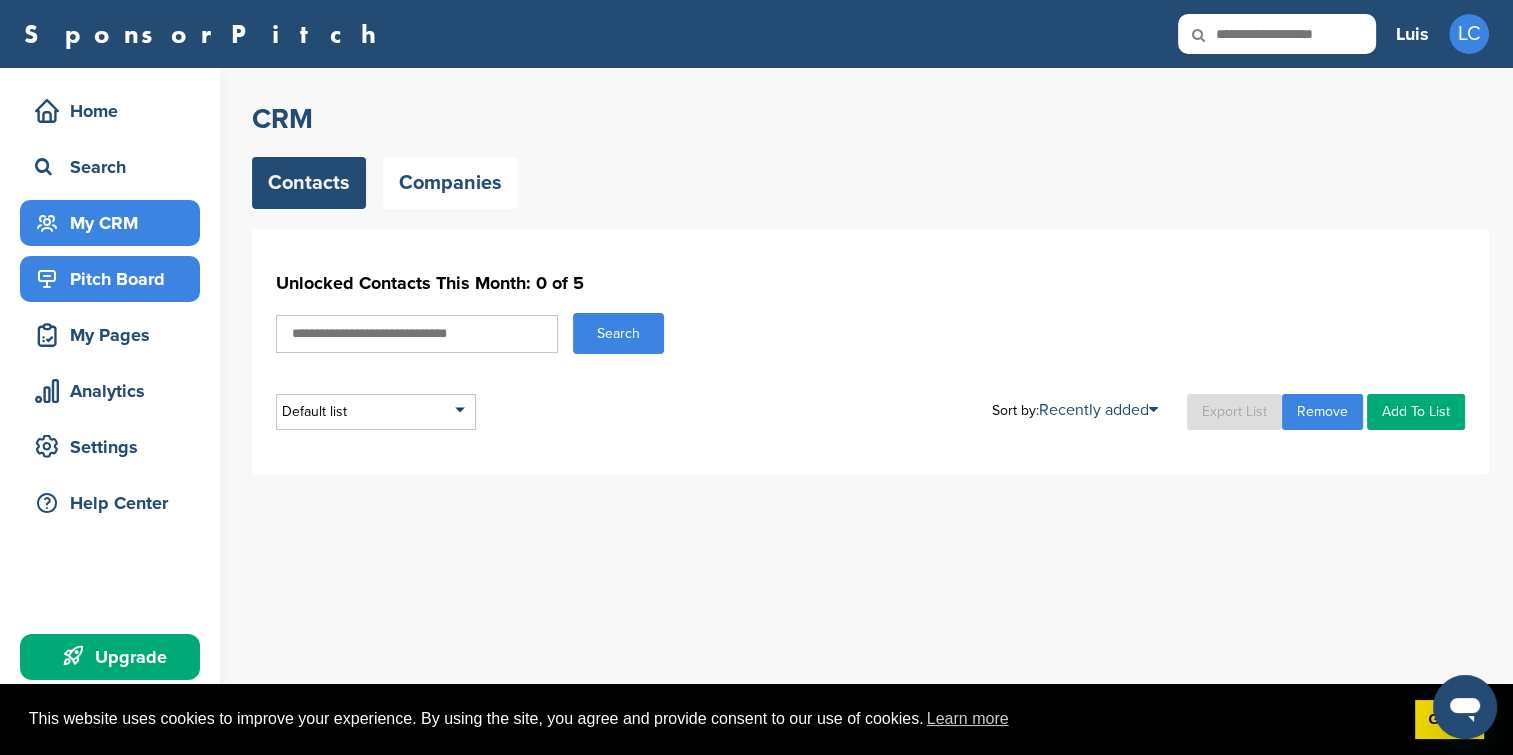click on "Pitch Board" at bounding box center (115, 279) 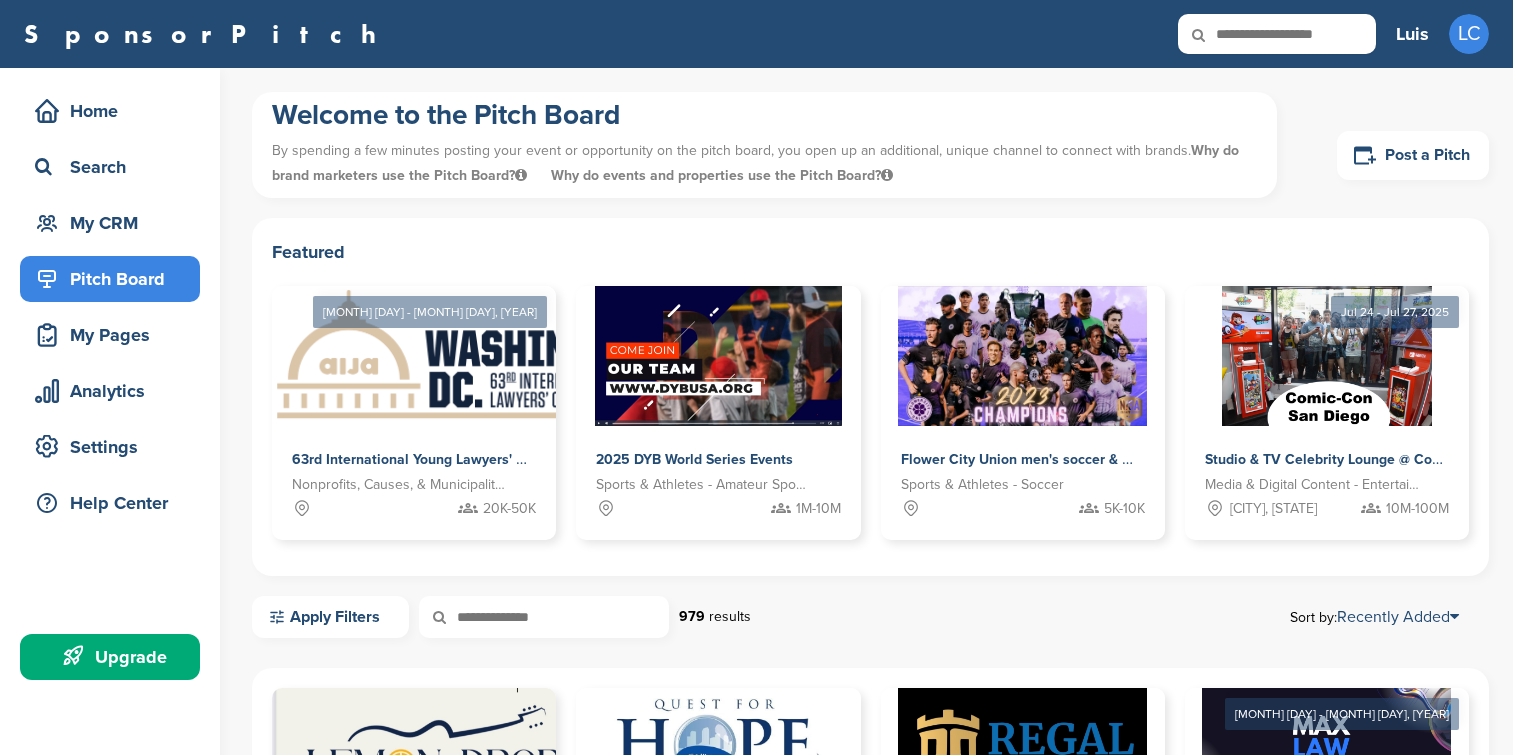 scroll, scrollTop: 0, scrollLeft: 0, axis: both 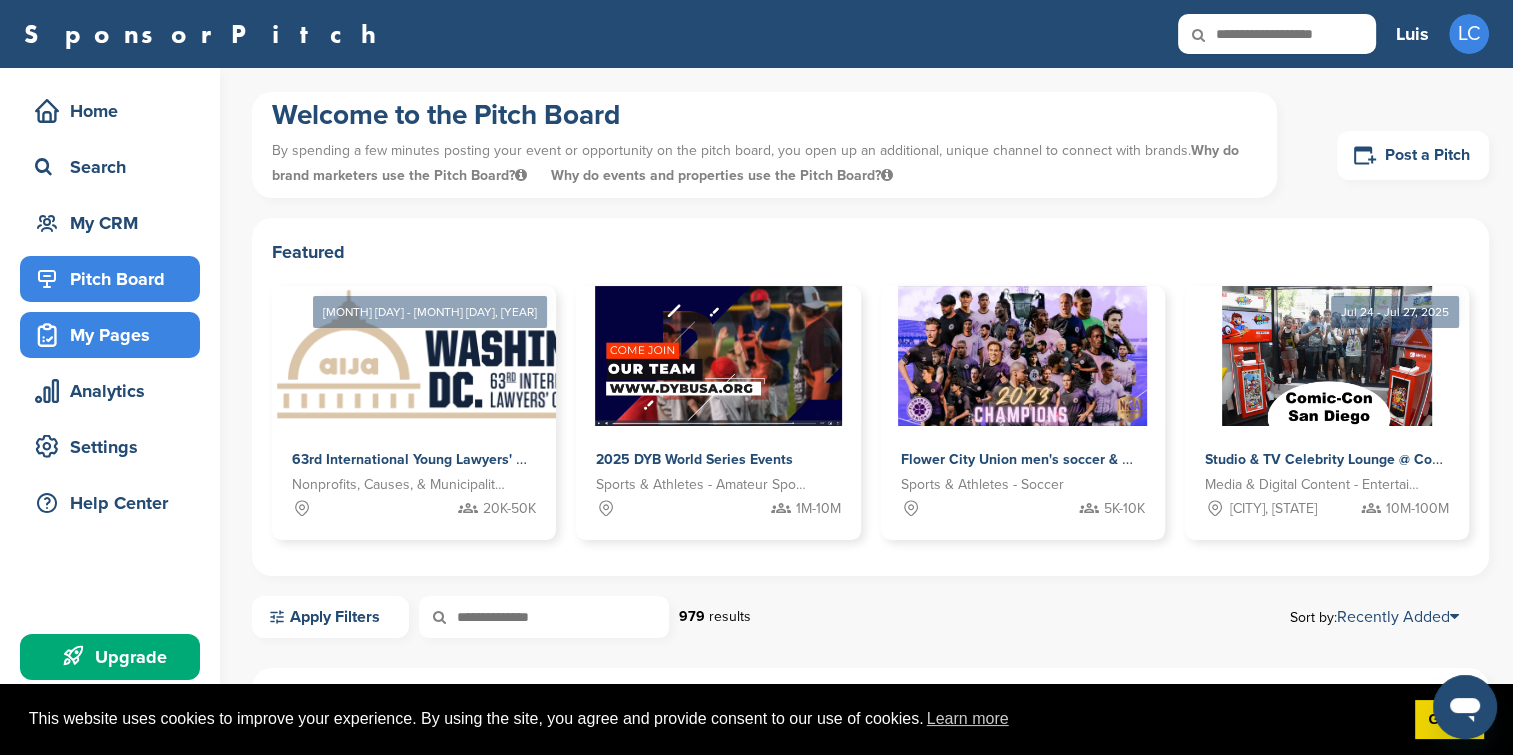 click on "My Pages" at bounding box center [115, 335] 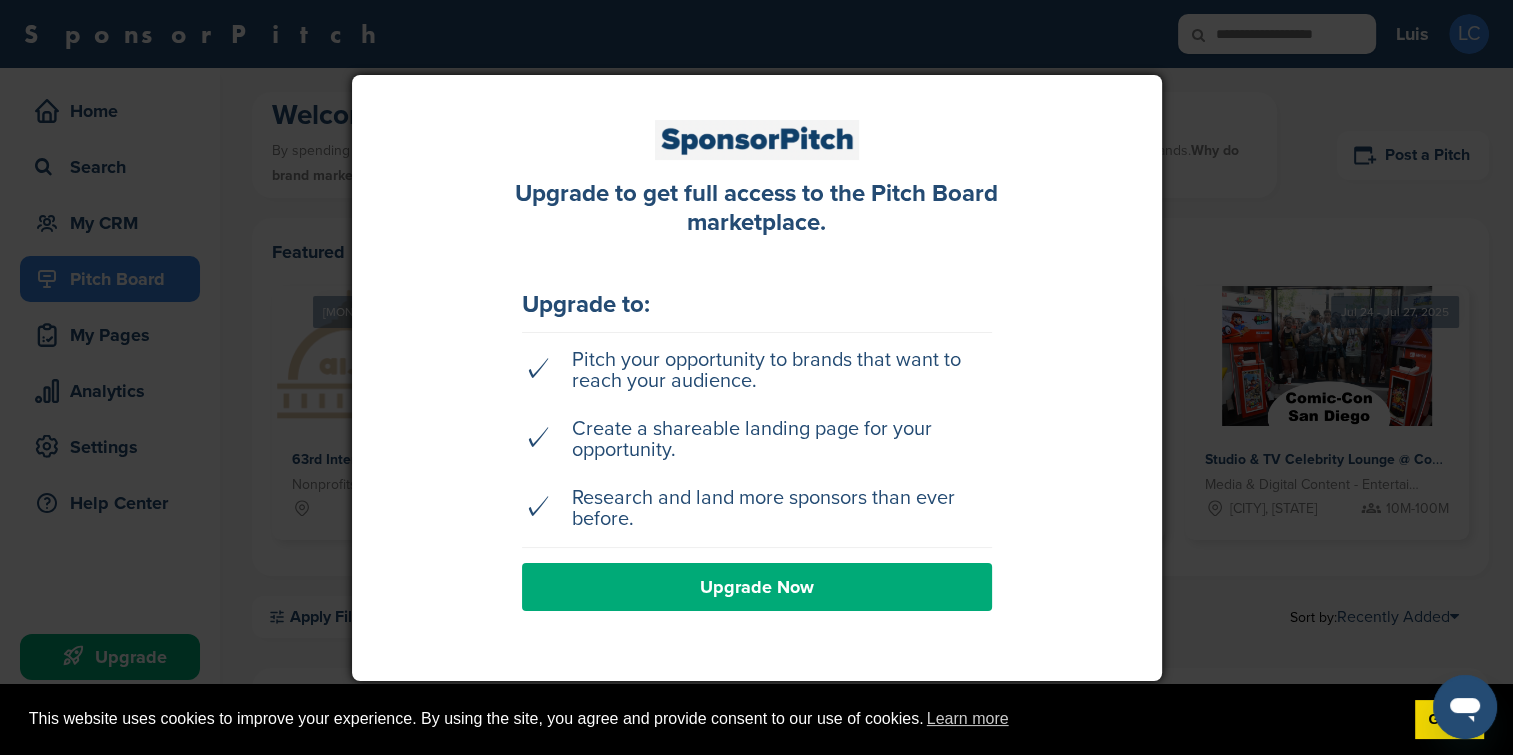 click at bounding box center [756, 377] 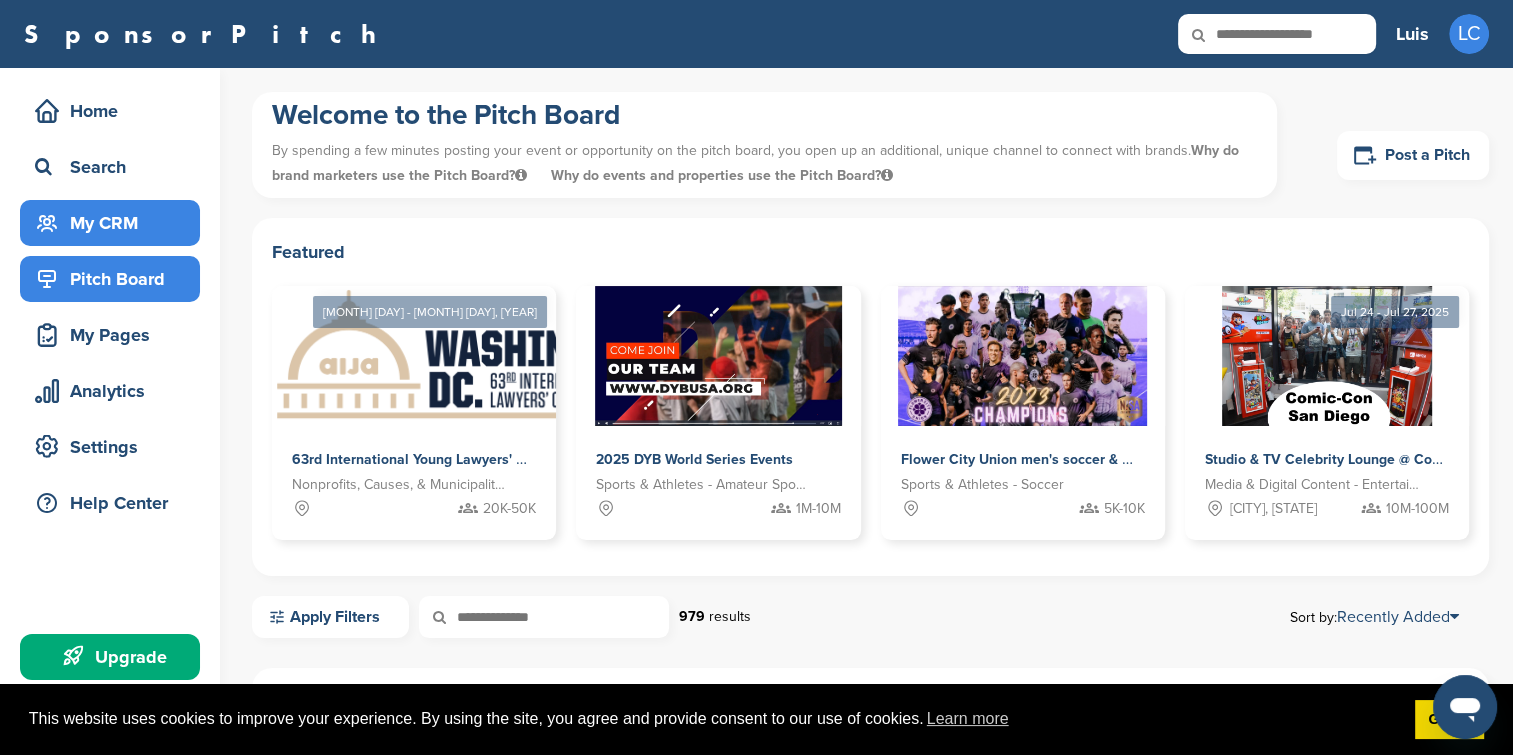 click on "My CRM" at bounding box center (115, 223) 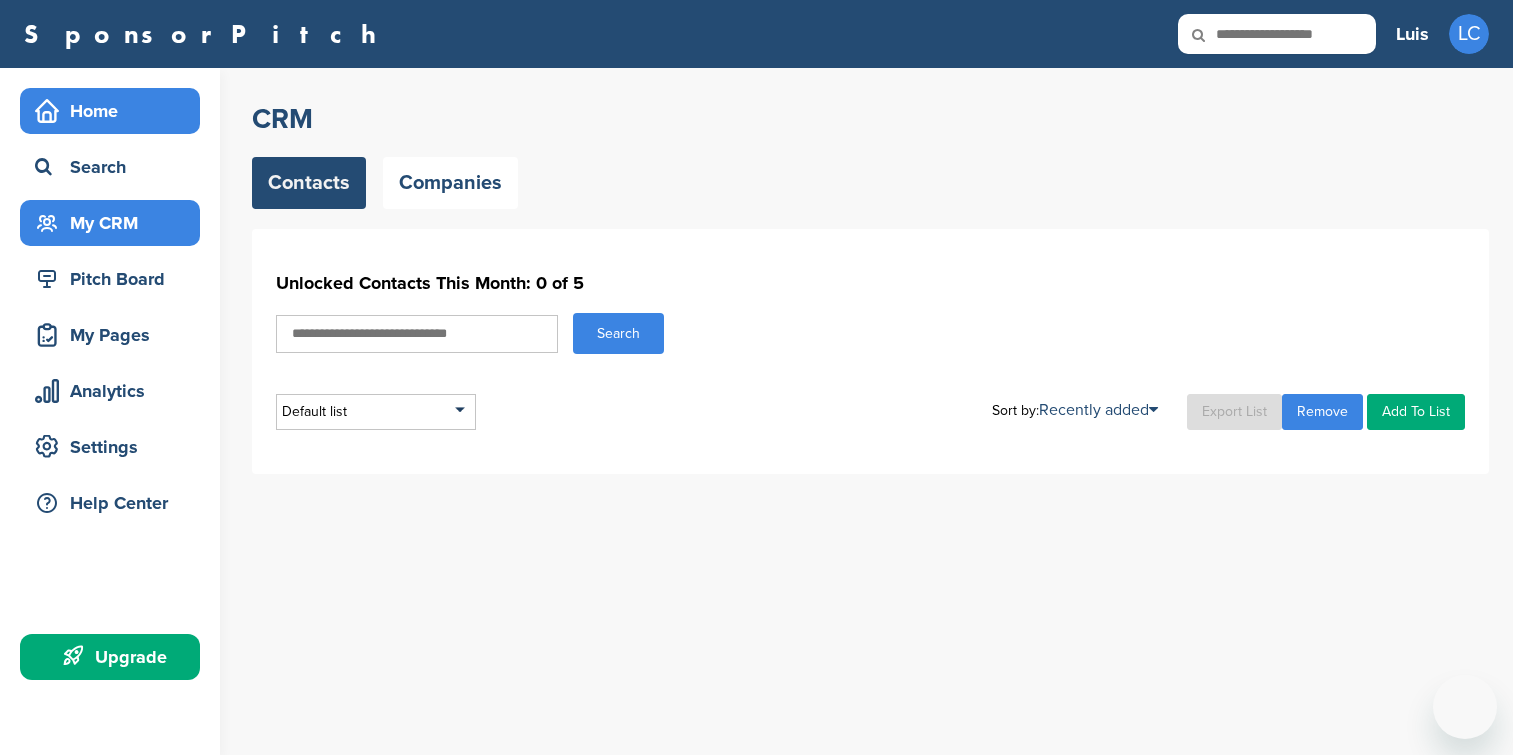 scroll, scrollTop: 0, scrollLeft: 0, axis: both 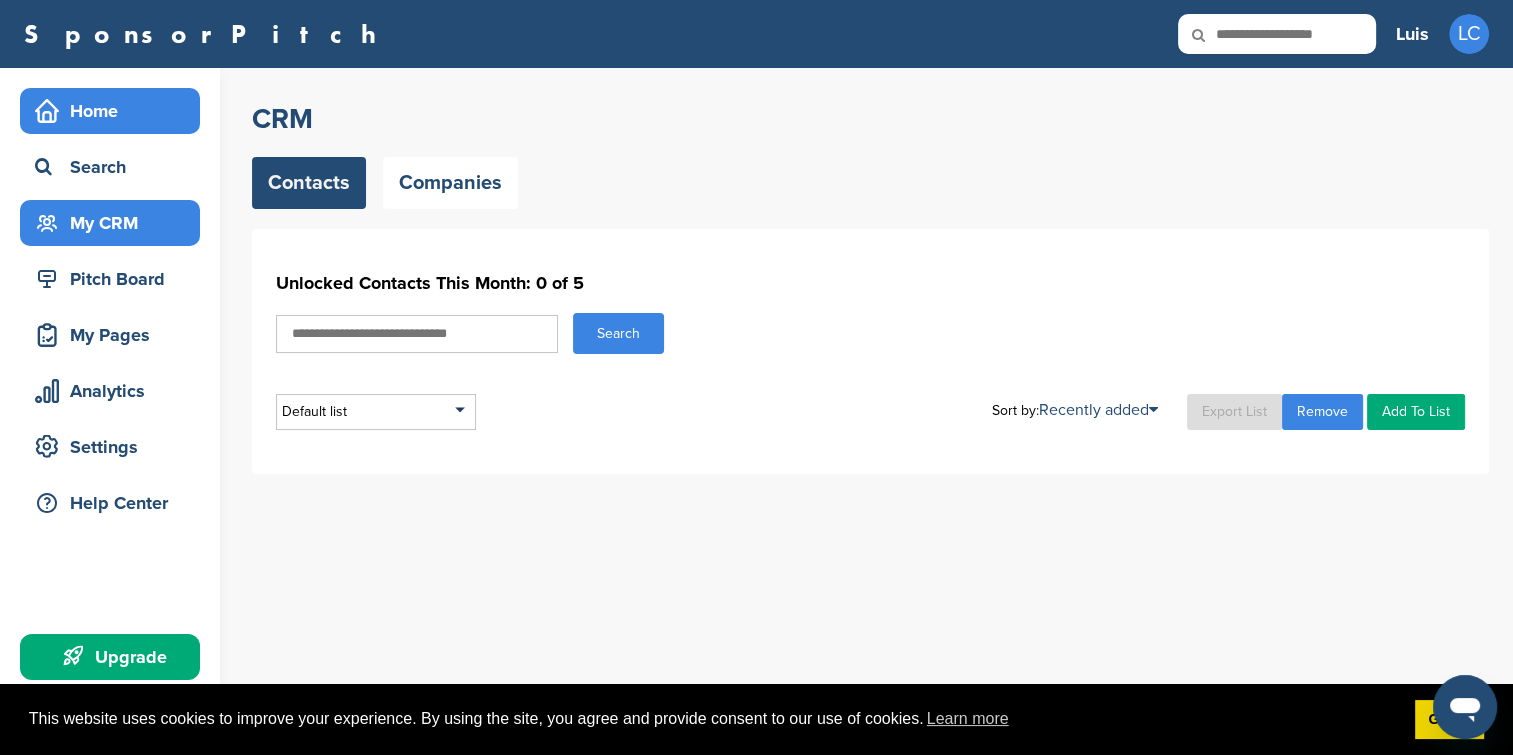 click on "Home" at bounding box center [115, 111] 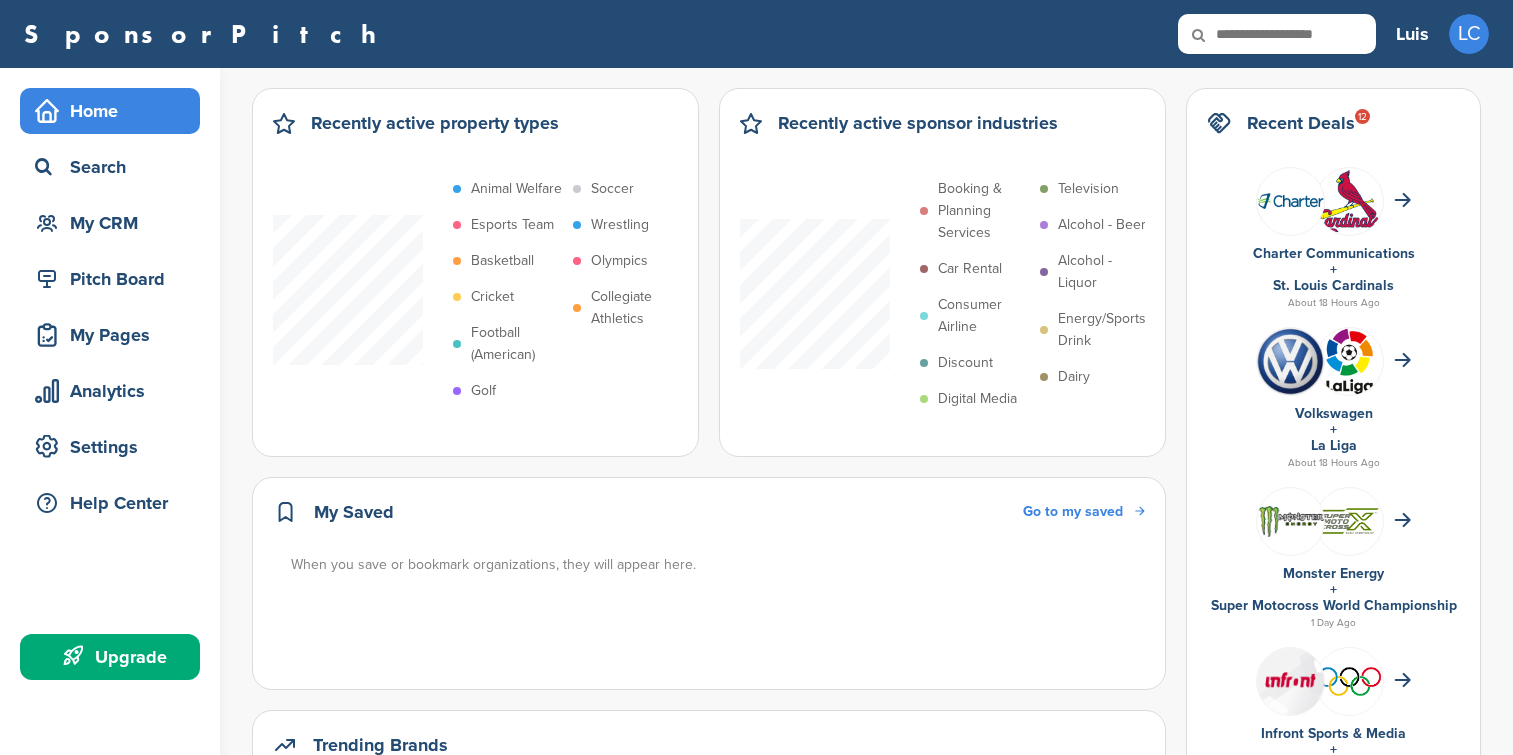 scroll, scrollTop: 0, scrollLeft: 0, axis: both 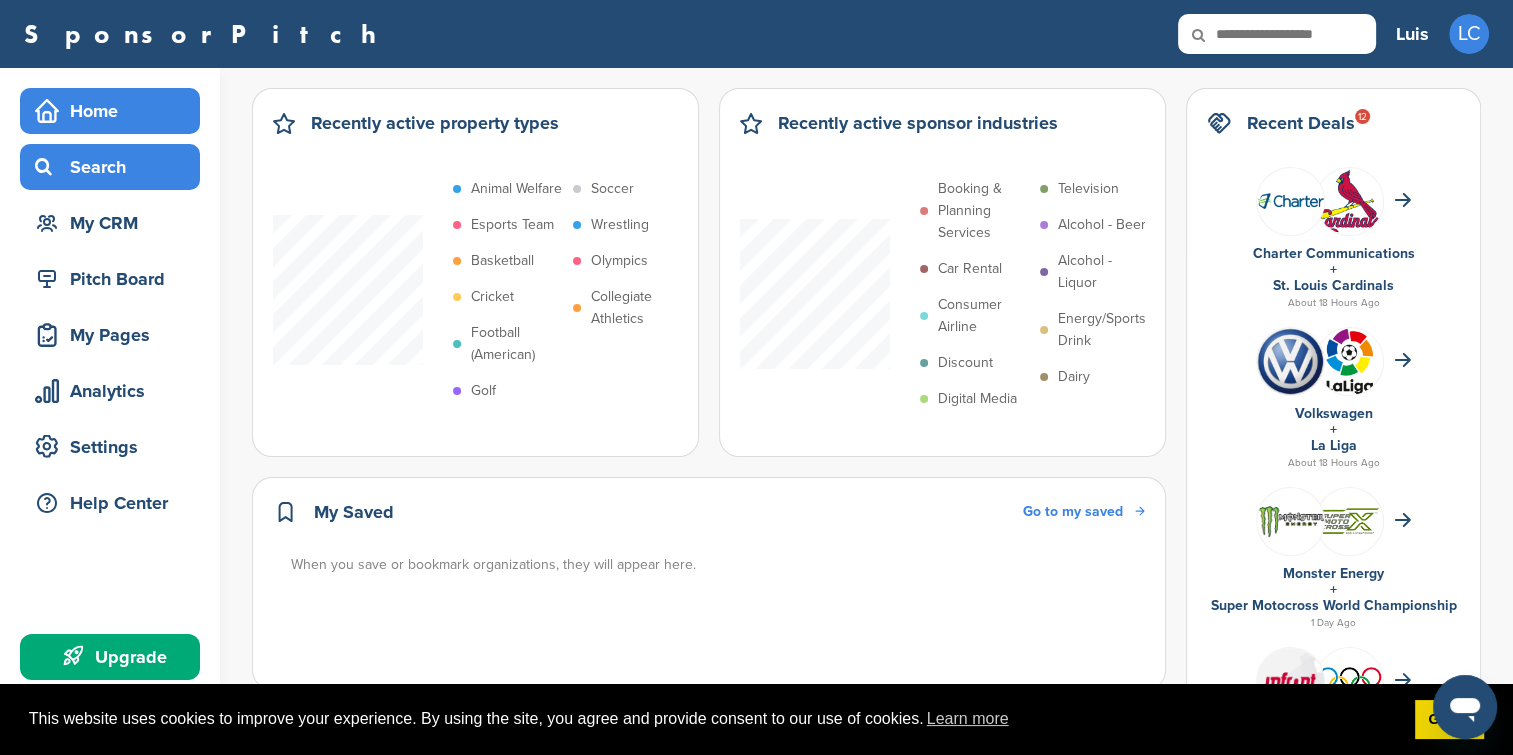 click on "Search" at bounding box center [115, 167] 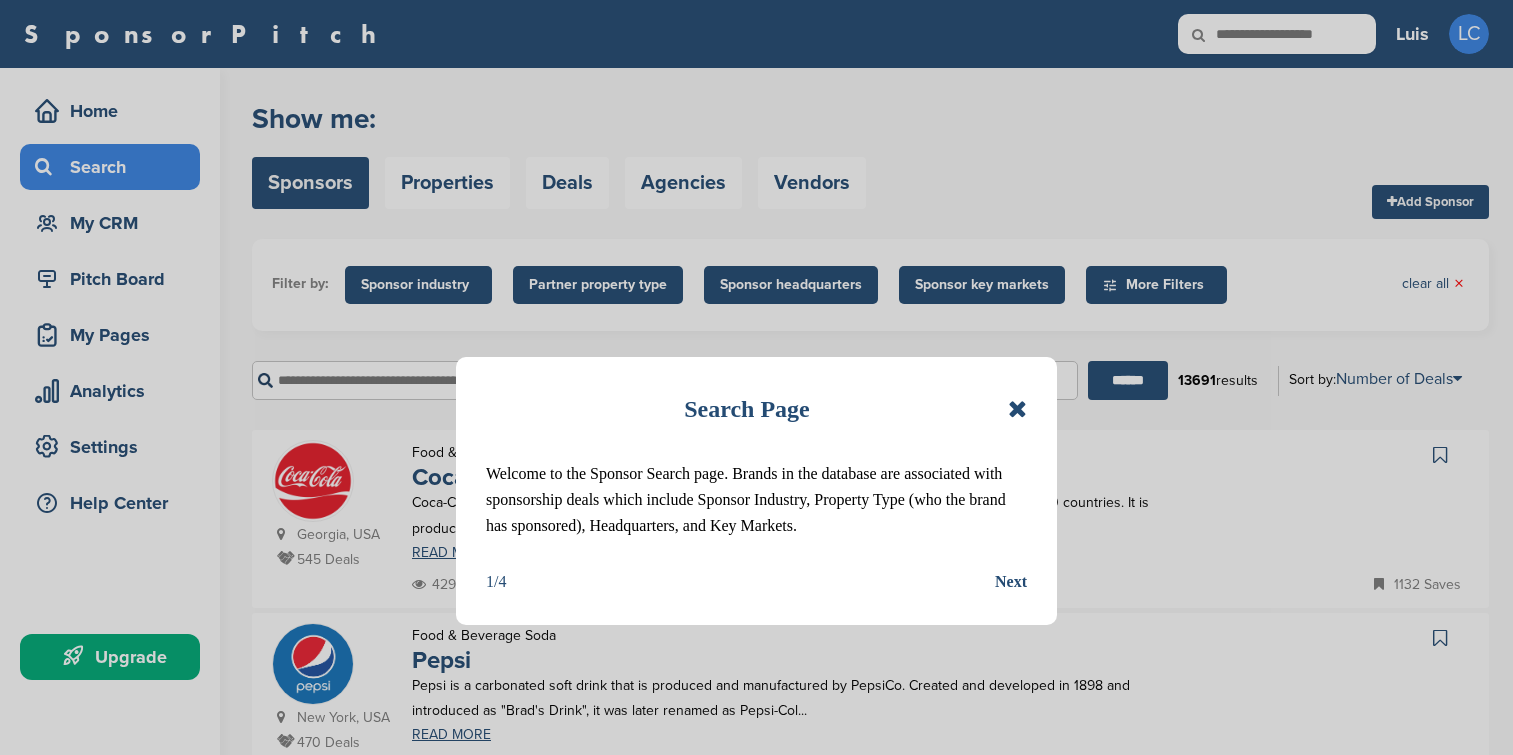 scroll, scrollTop: 0, scrollLeft: 0, axis: both 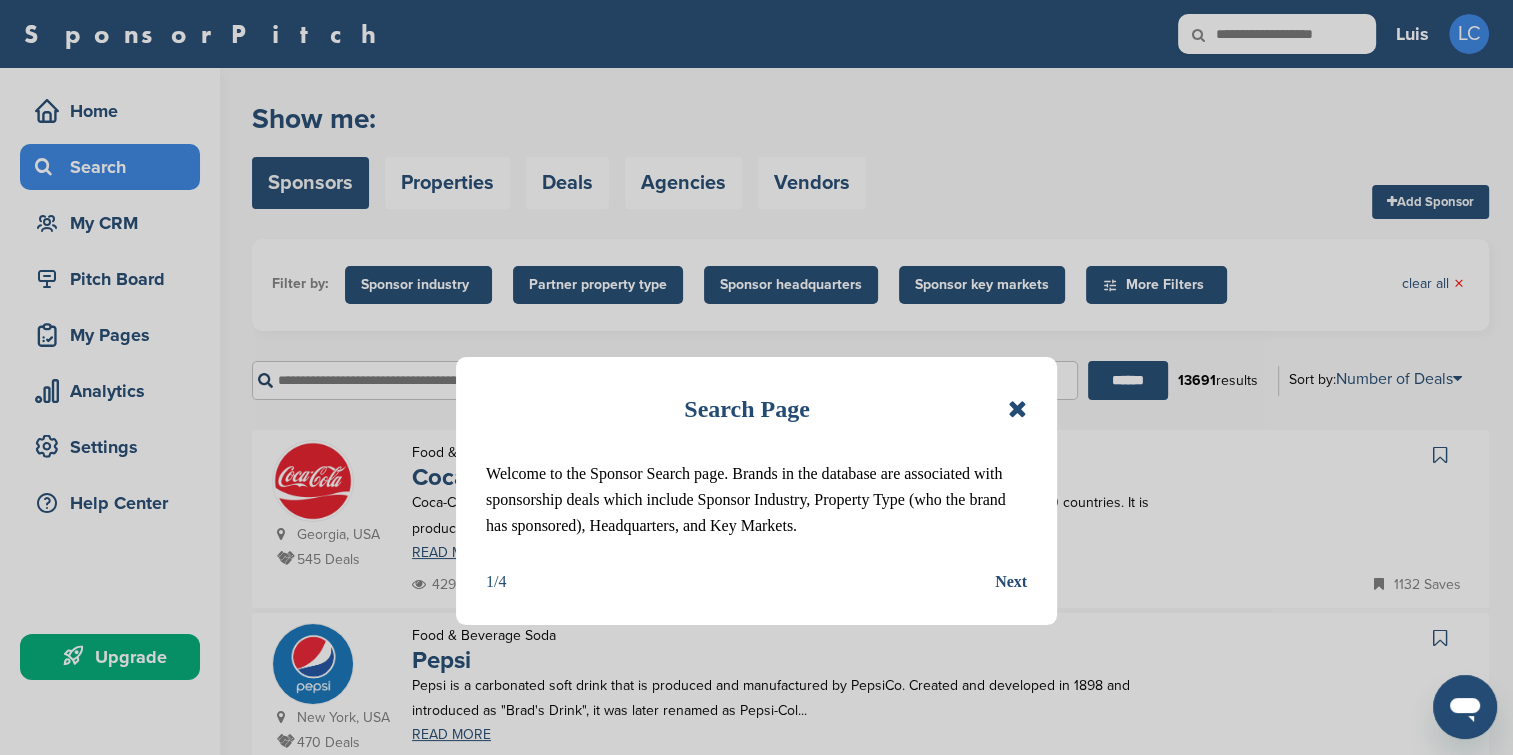 click at bounding box center [1017, 409] 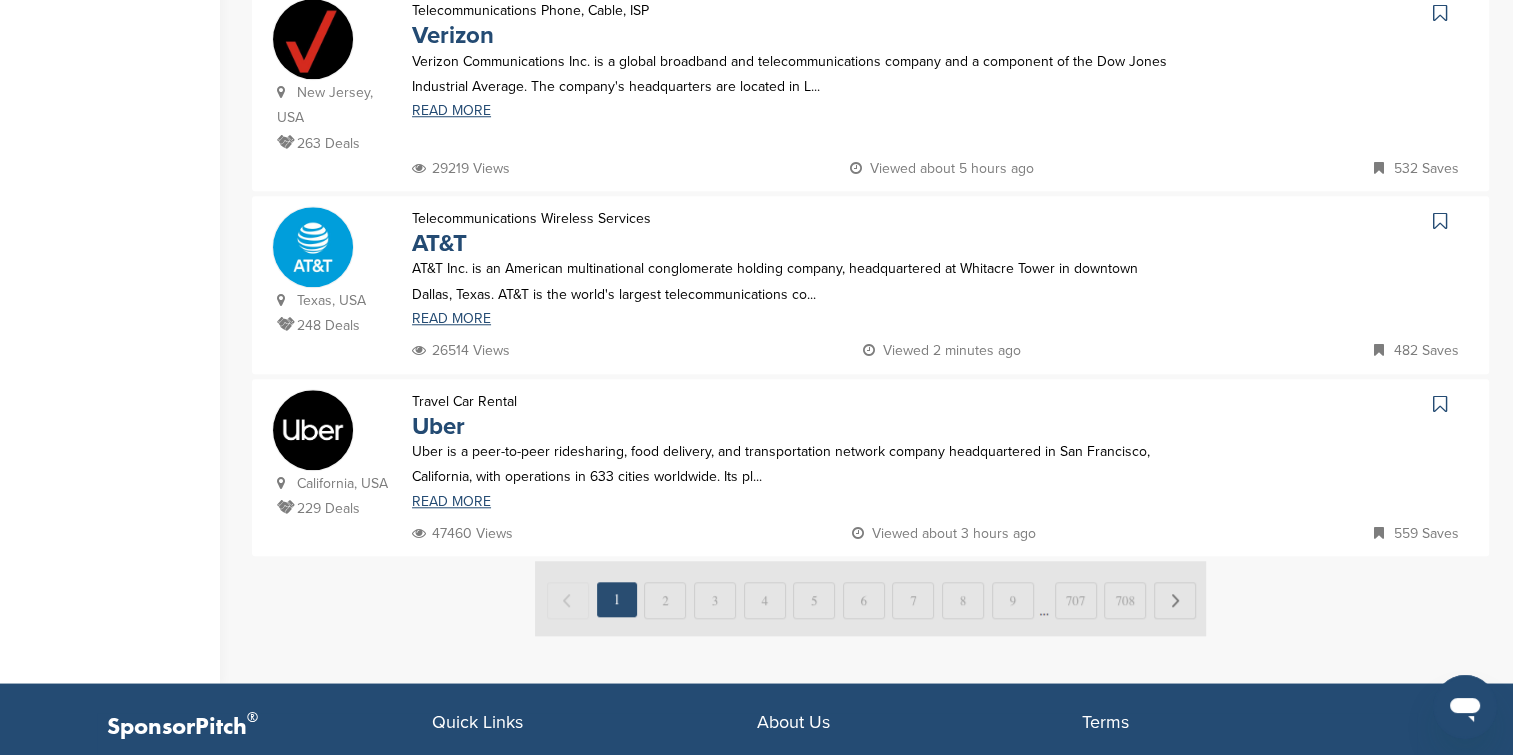 scroll, scrollTop: 1880, scrollLeft: 0, axis: vertical 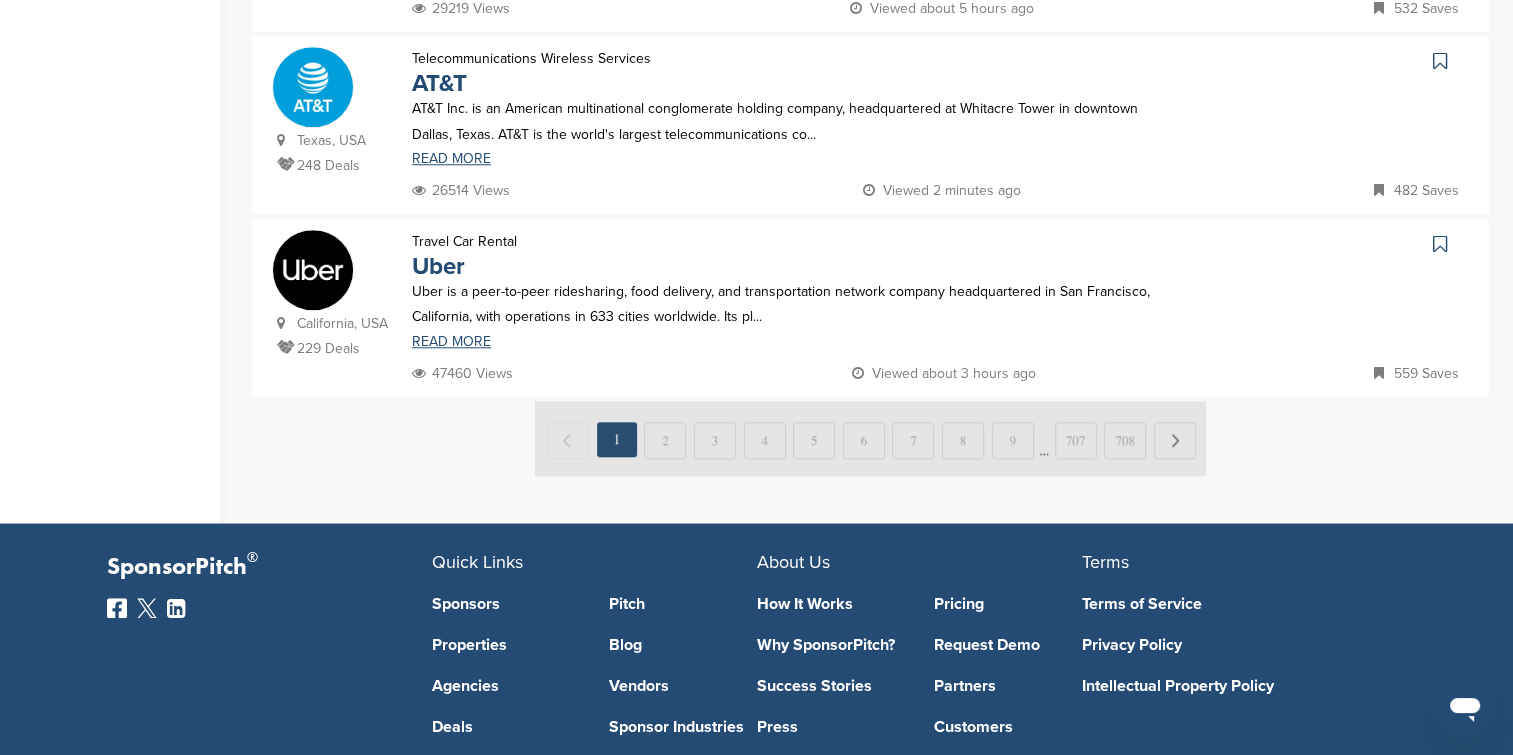 click at bounding box center [870, 438] 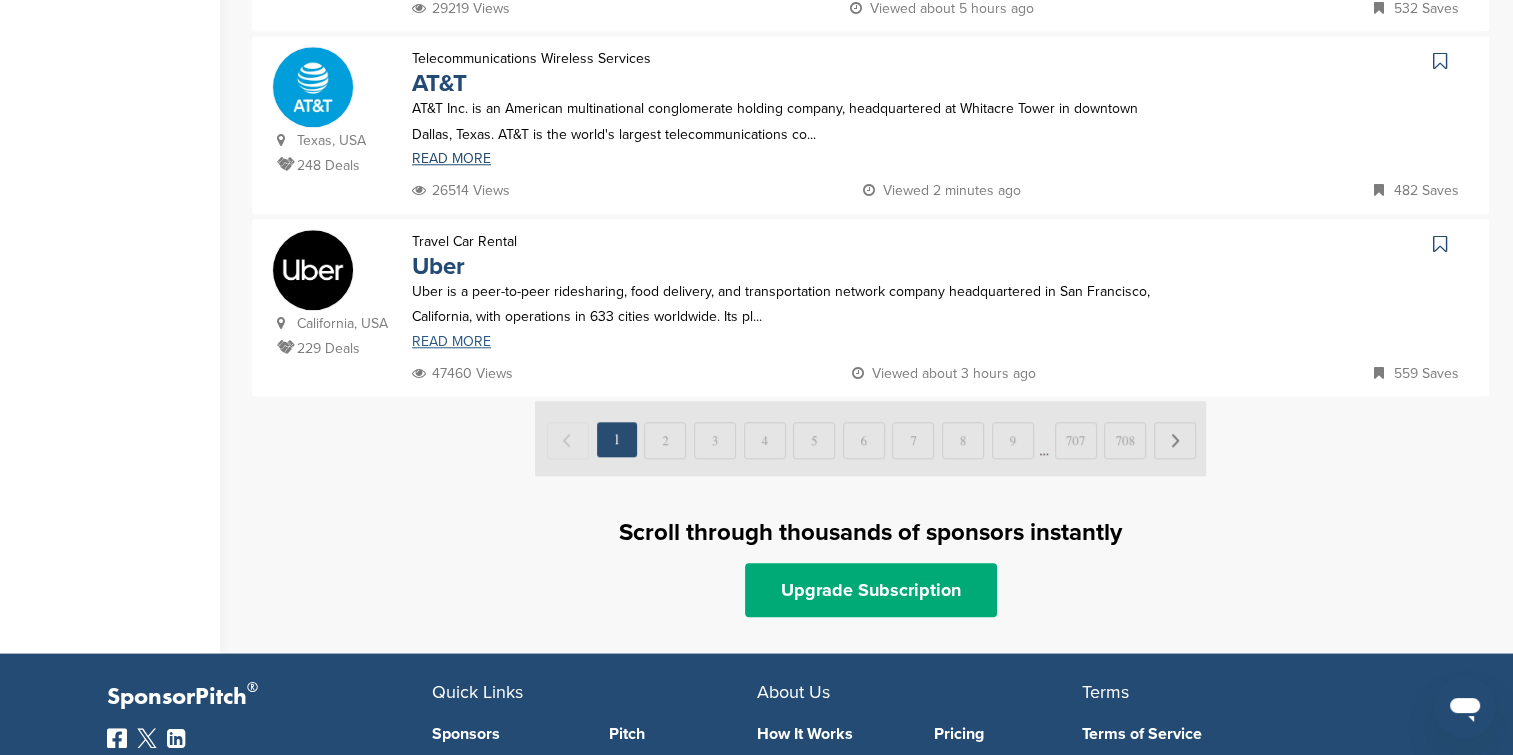 click on "READ MORE" at bounding box center [796, 342] 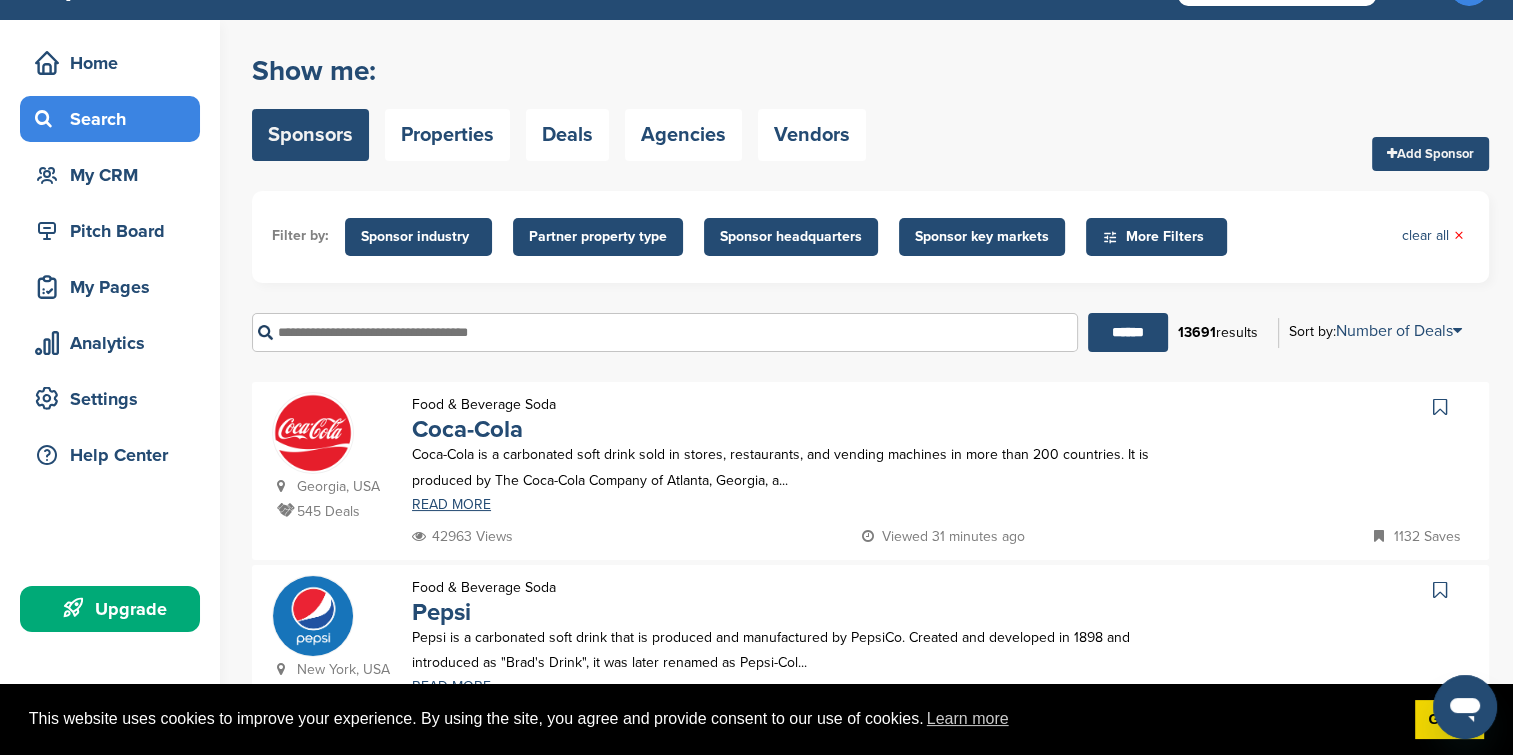 scroll, scrollTop: 24, scrollLeft: 0, axis: vertical 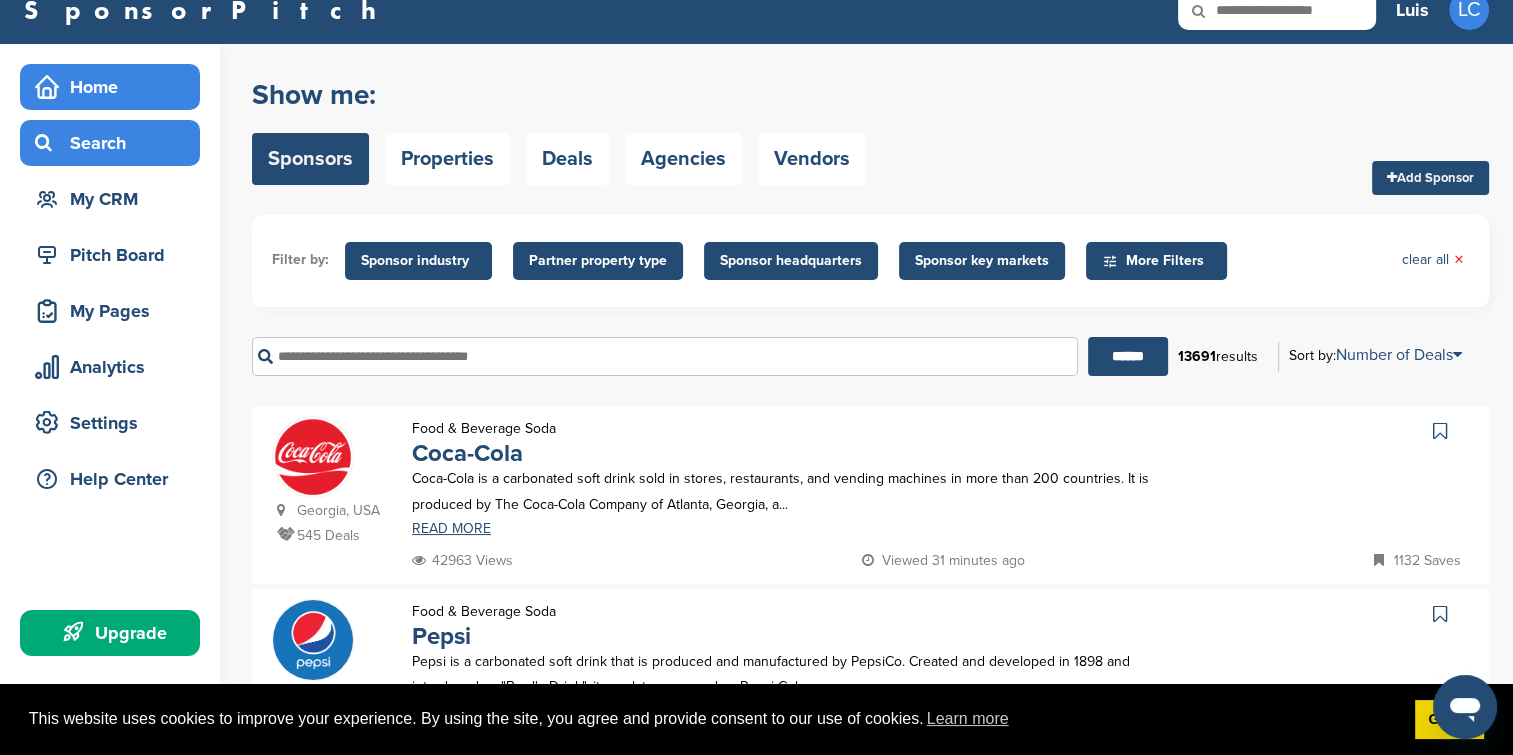 click on "Home" at bounding box center (115, 87) 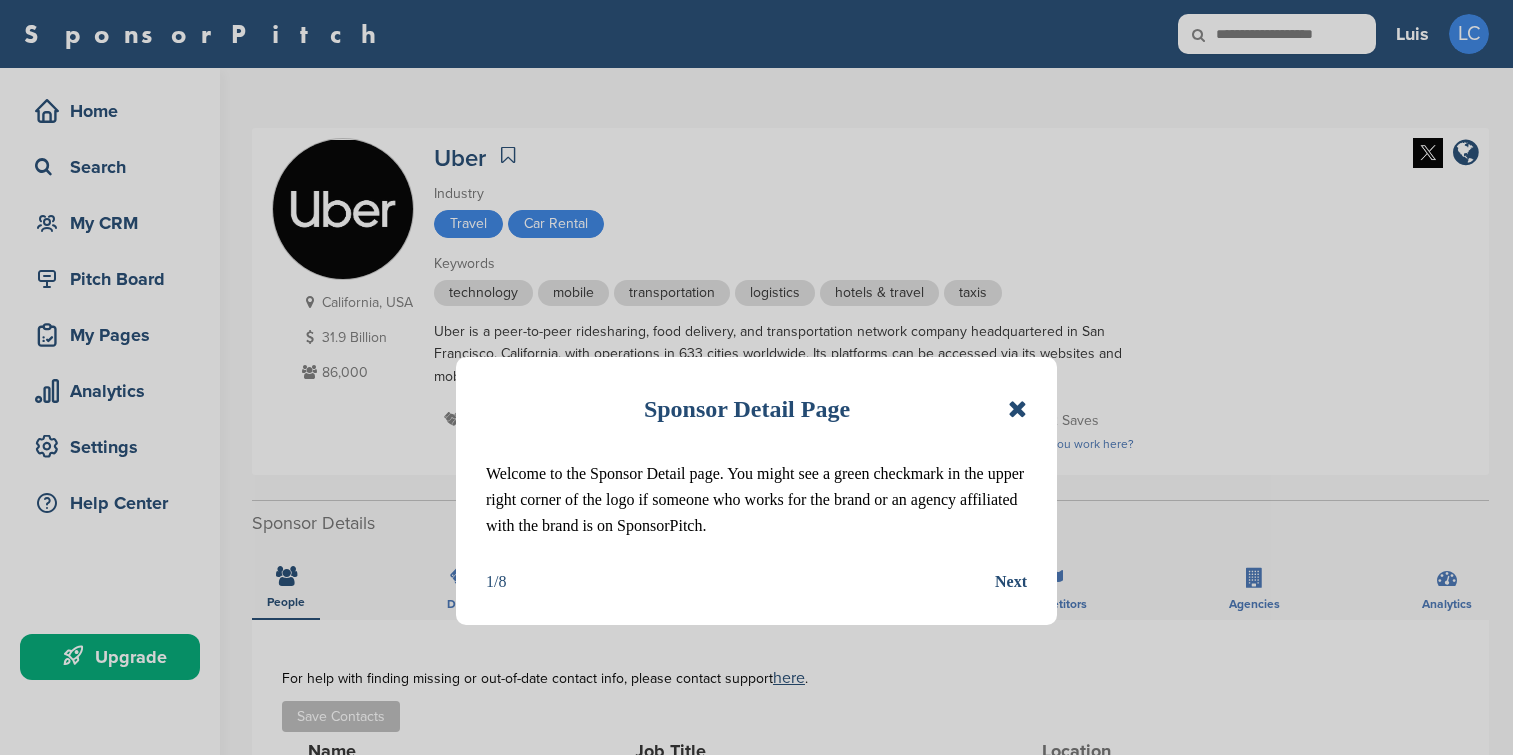 scroll, scrollTop: 0, scrollLeft: 0, axis: both 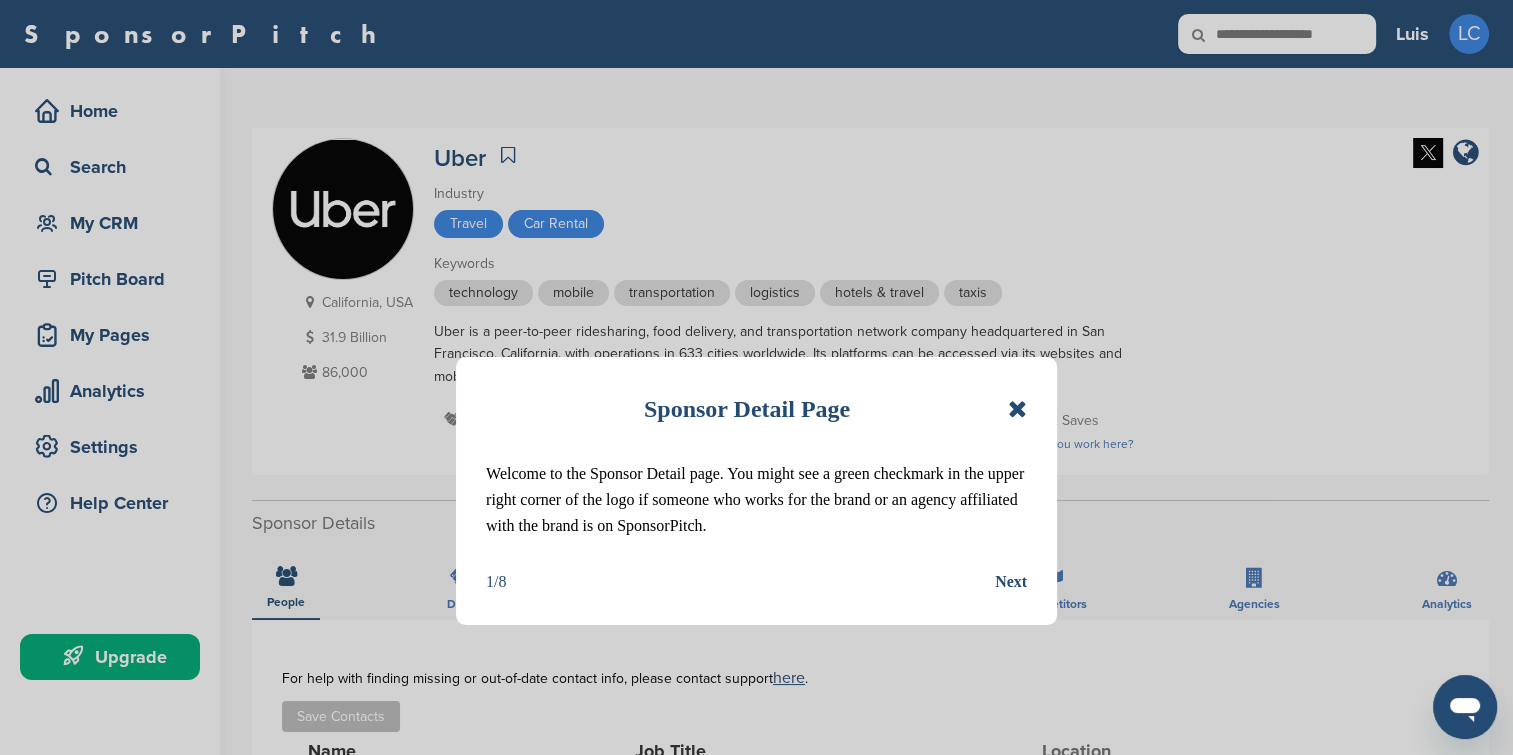 click at bounding box center (1017, 409) 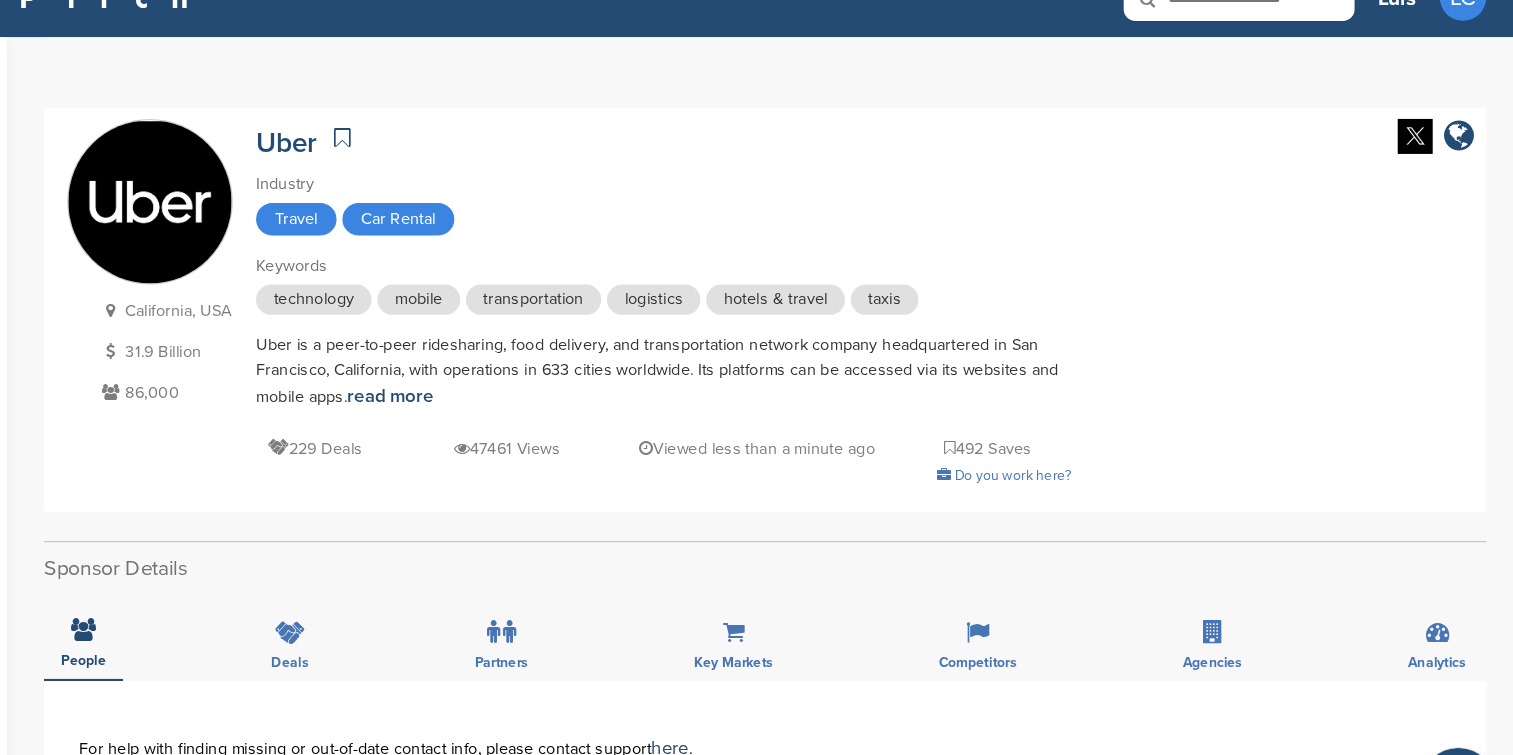 scroll, scrollTop: 2, scrollLeft: 0, axis: vertical 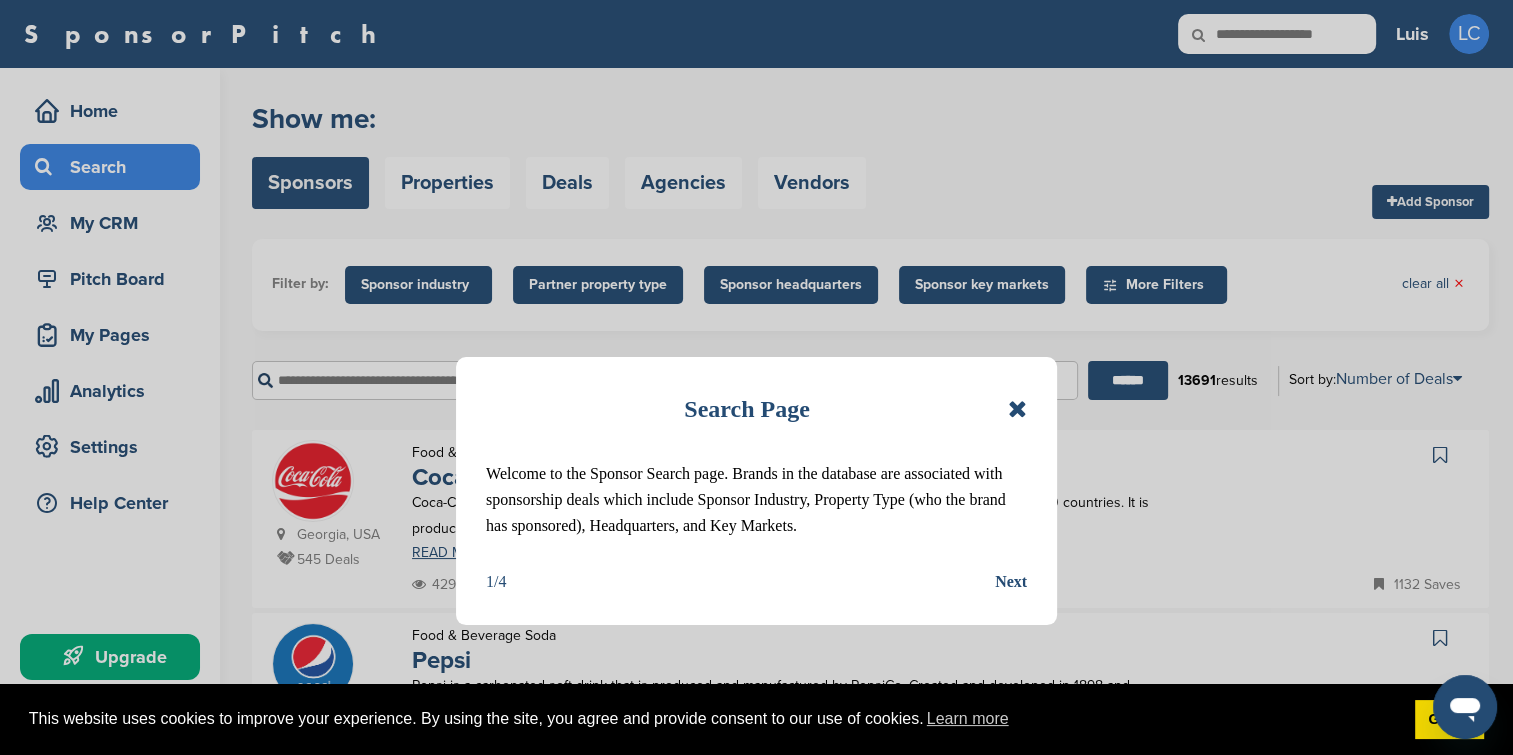 click on "Next" at bounding box center (1011, 582) 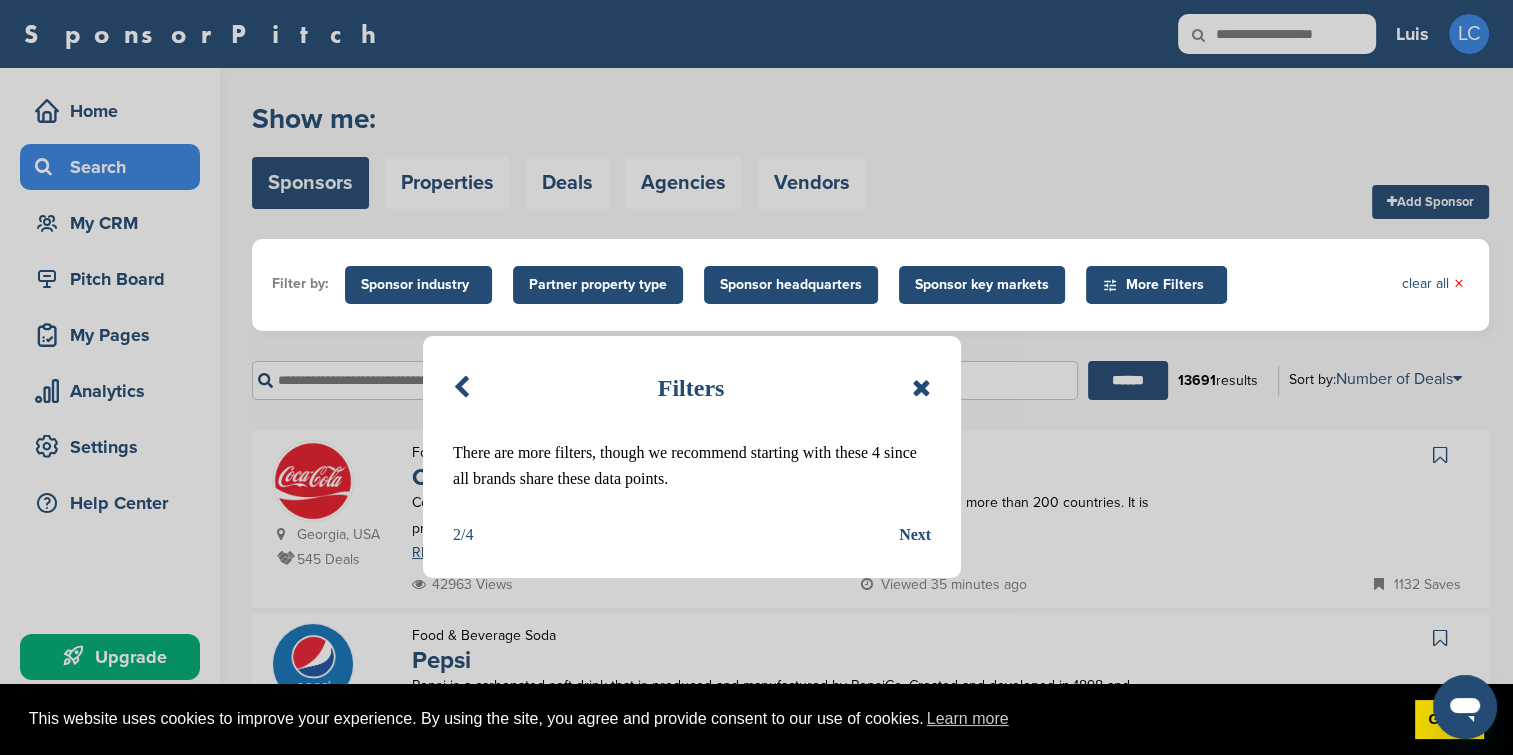 click on "Next" at bounding box center [915, 535] 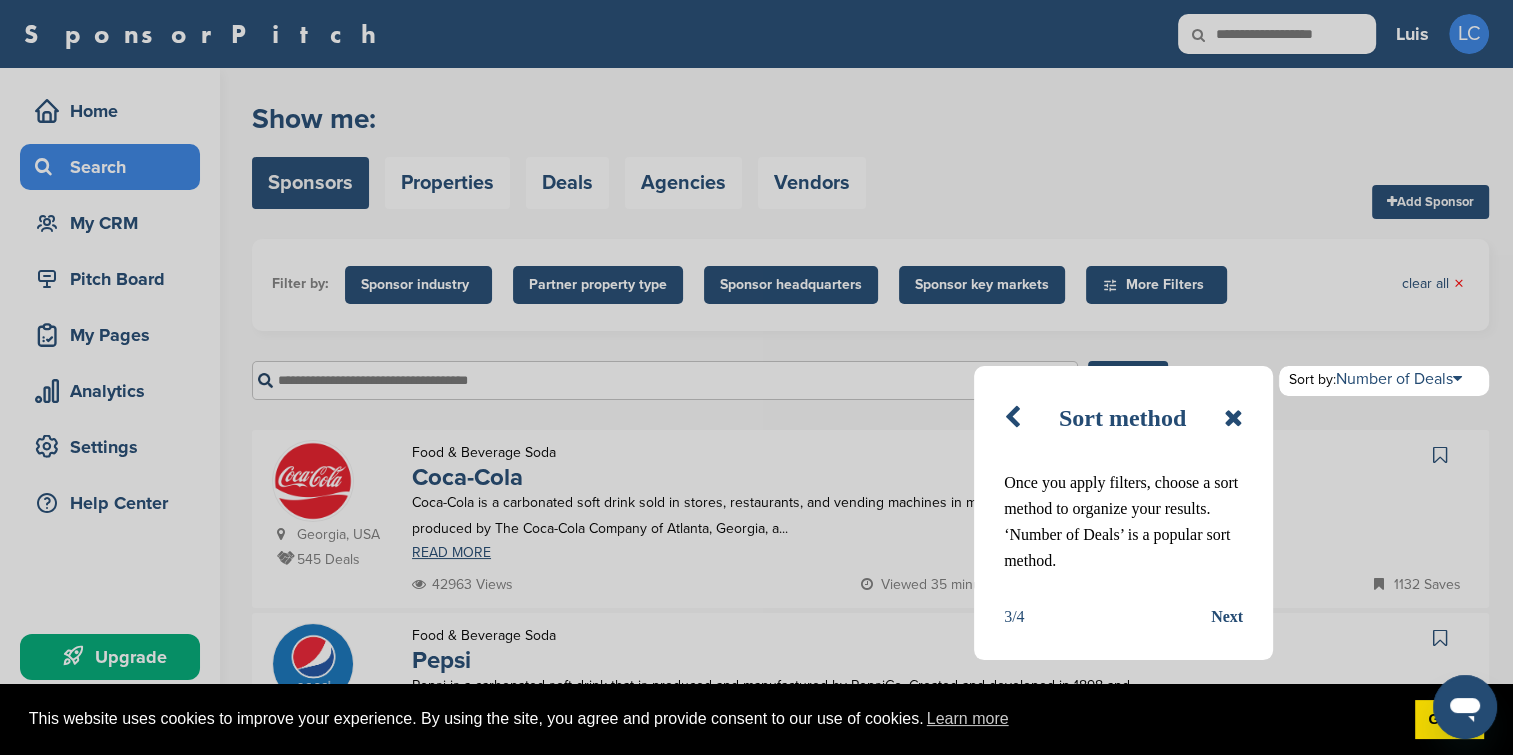 click on "Next" at bounding box center [1227, 617] 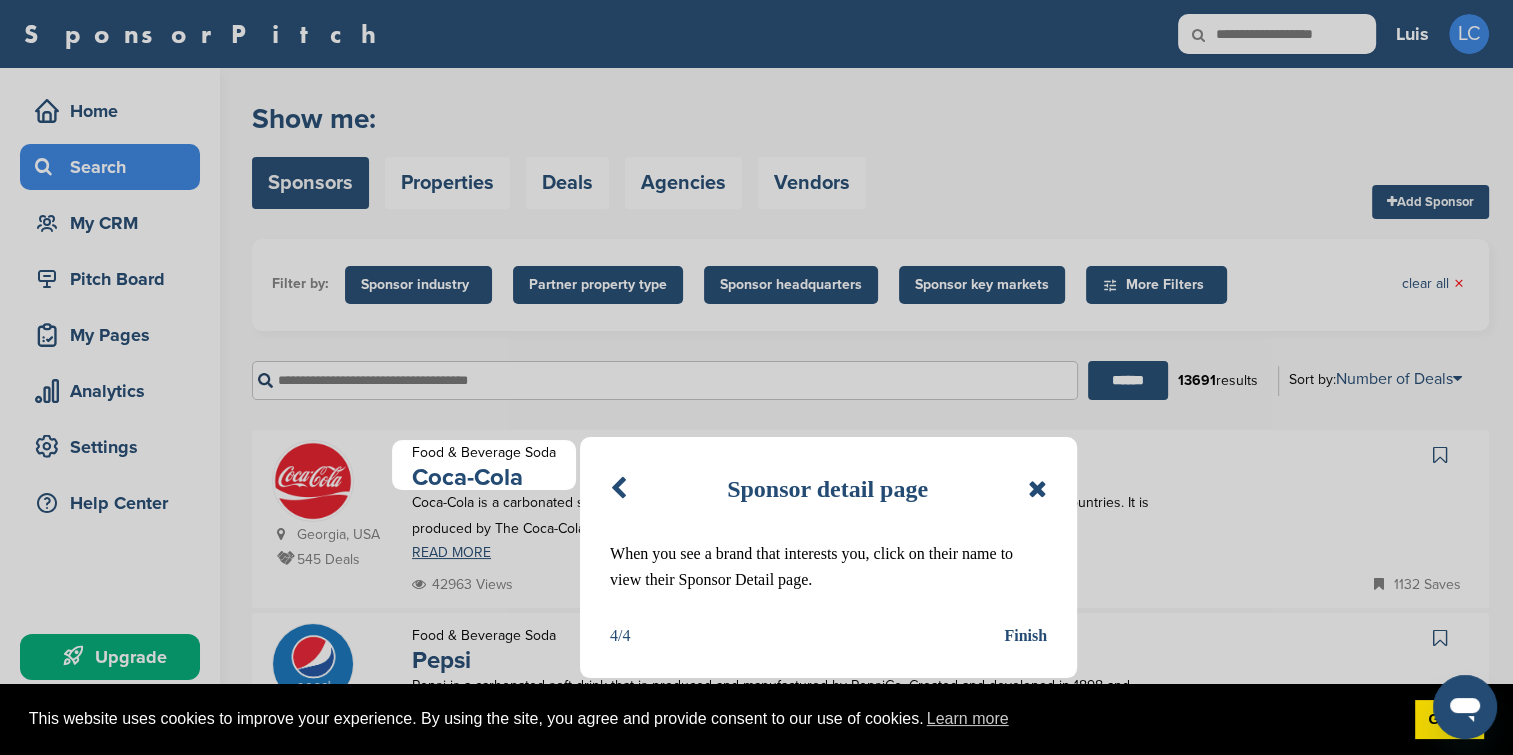 click on "Finish" at bounding box center (1025, 636) 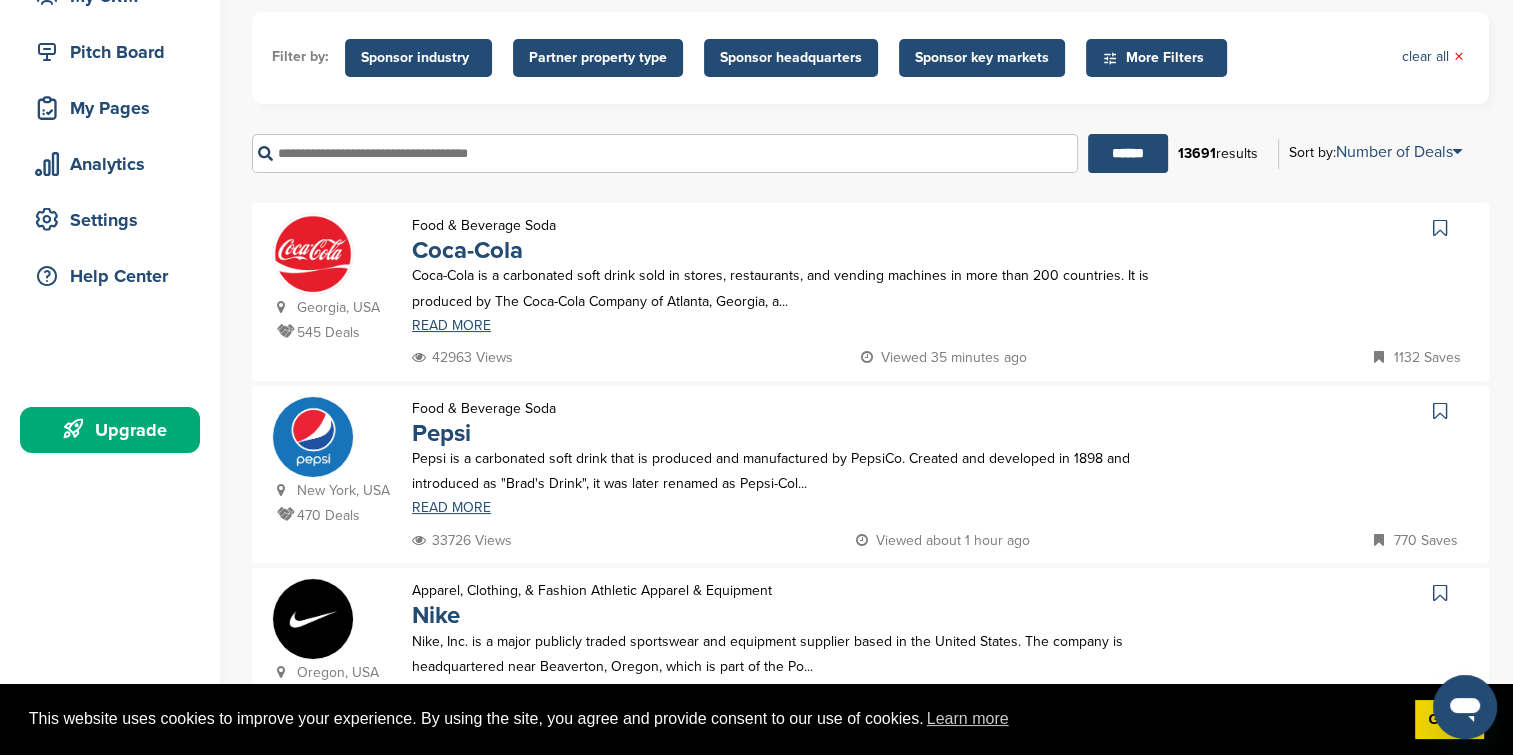 scroll, scrollTop: 234, scrollLeft: 0, axis: vertical 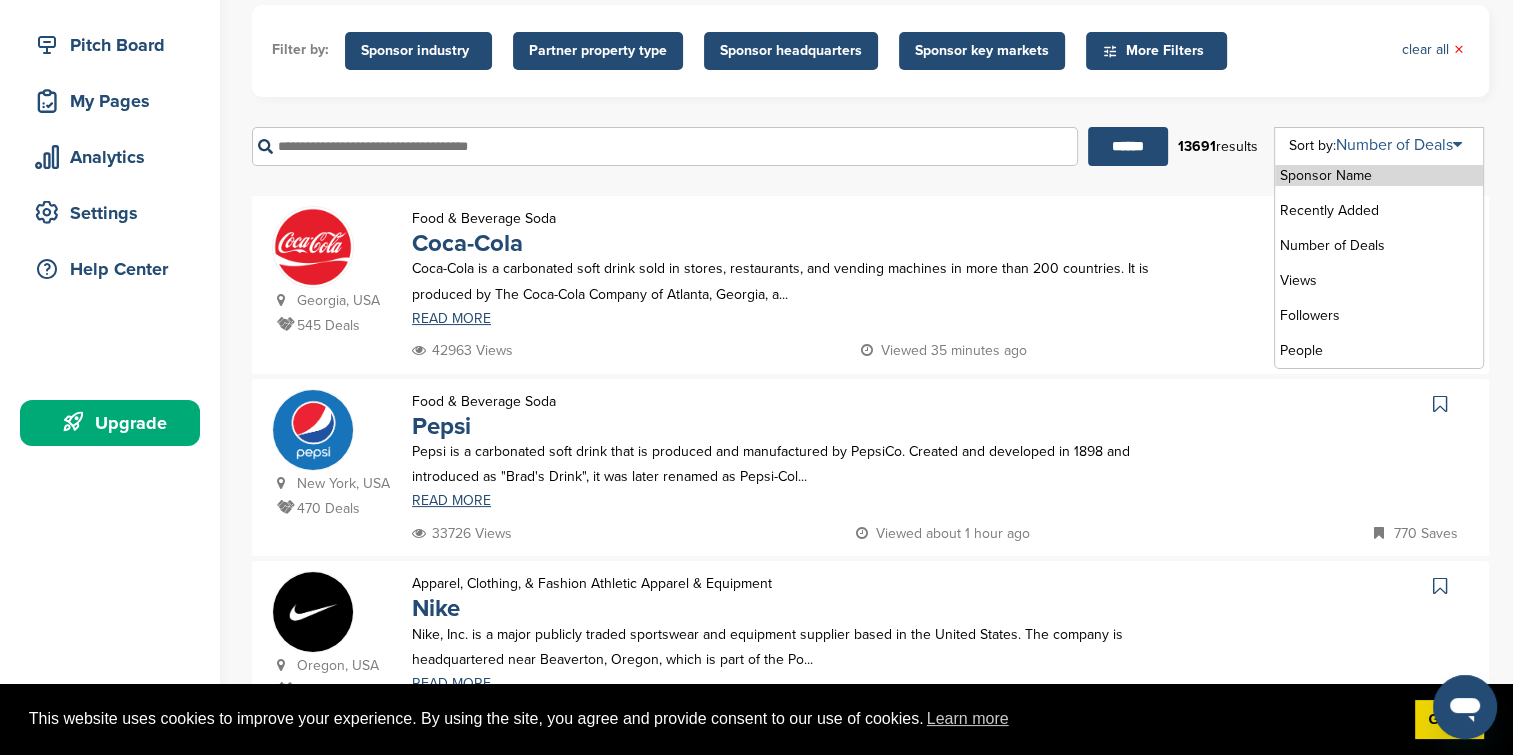 click at bounding box center (1457, 145) 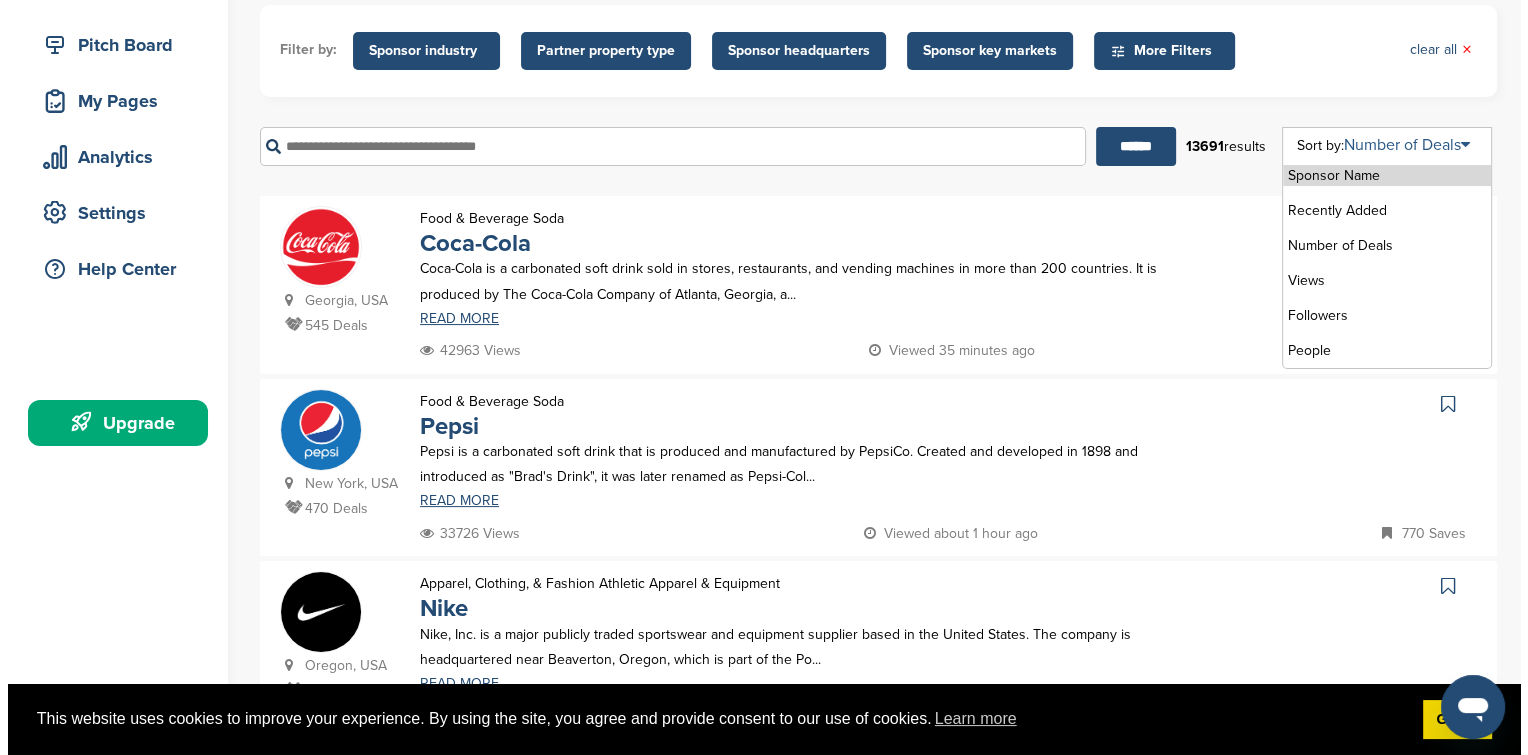 scroll, scrollTop: 0, scrollLeft: 0, axis: both 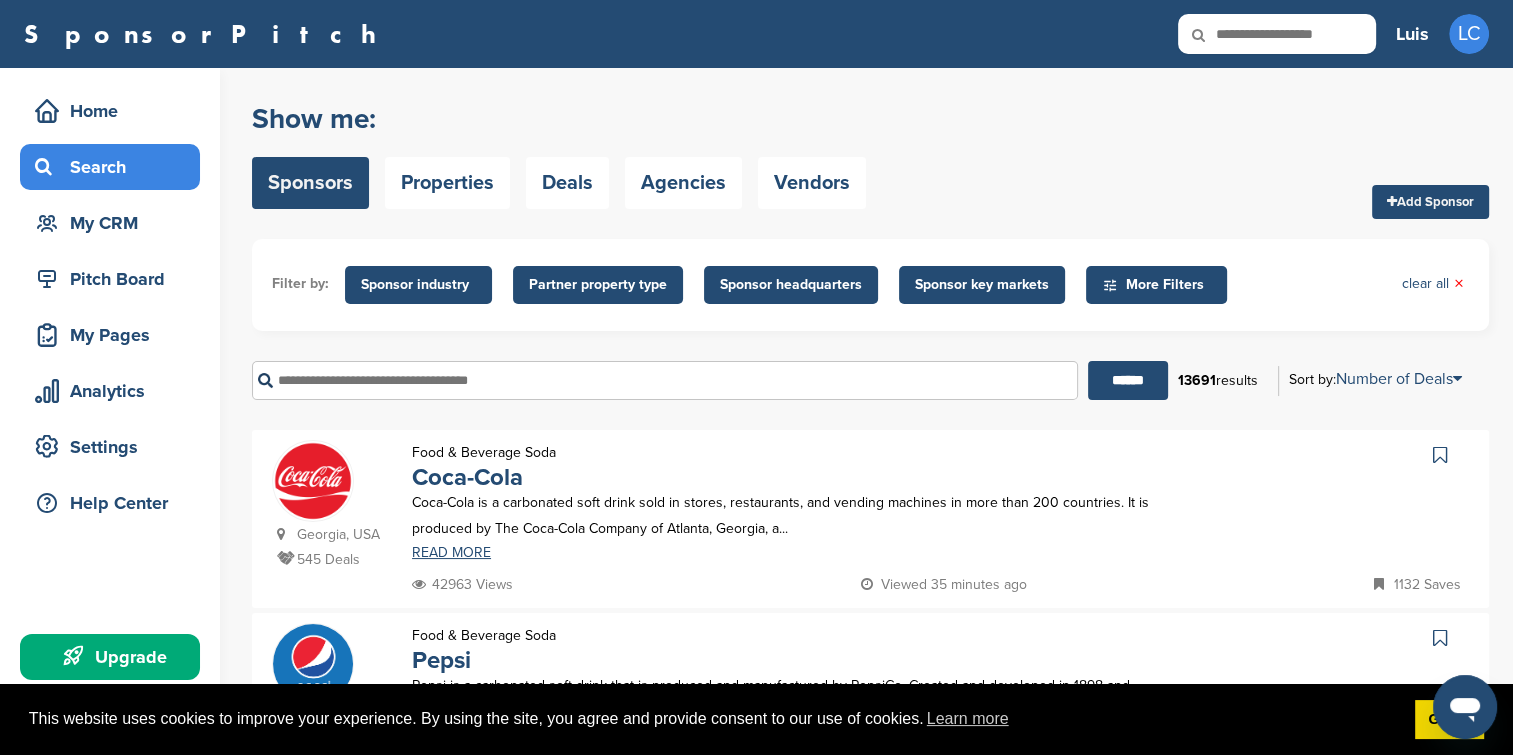 click on "Partner property type" at bounding box center (598, 285) 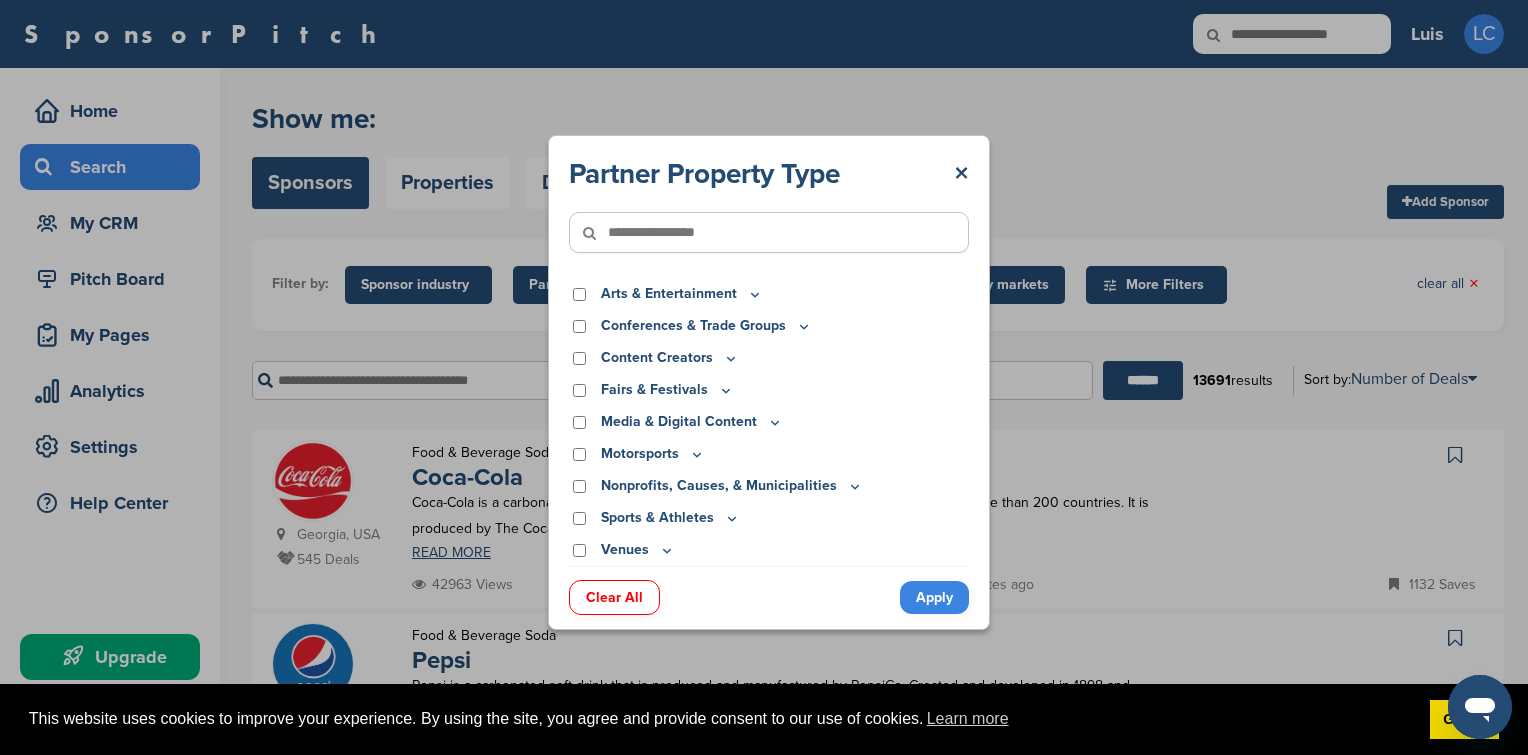 click 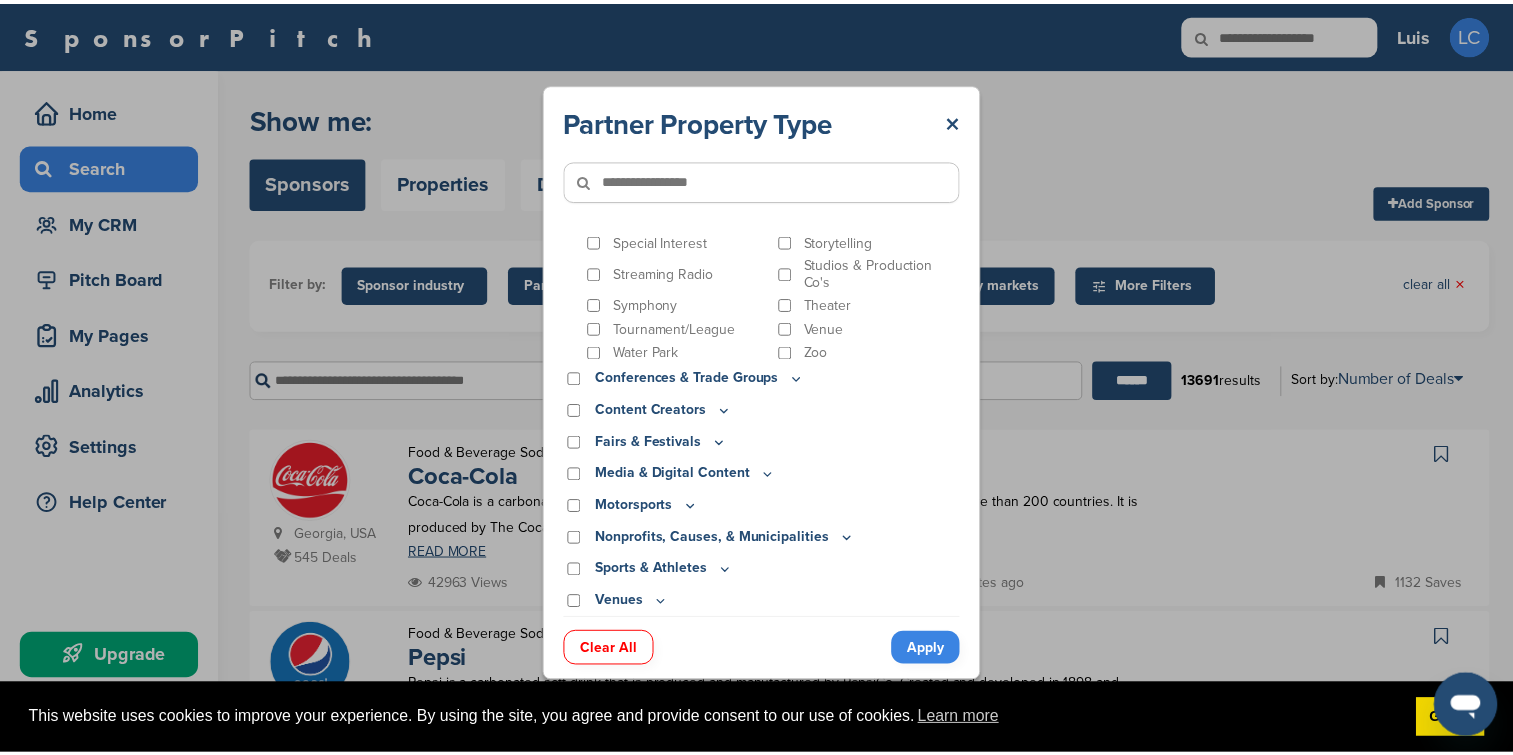 scroll, scrollTop: 0, scrollLeft: 0, axis: both 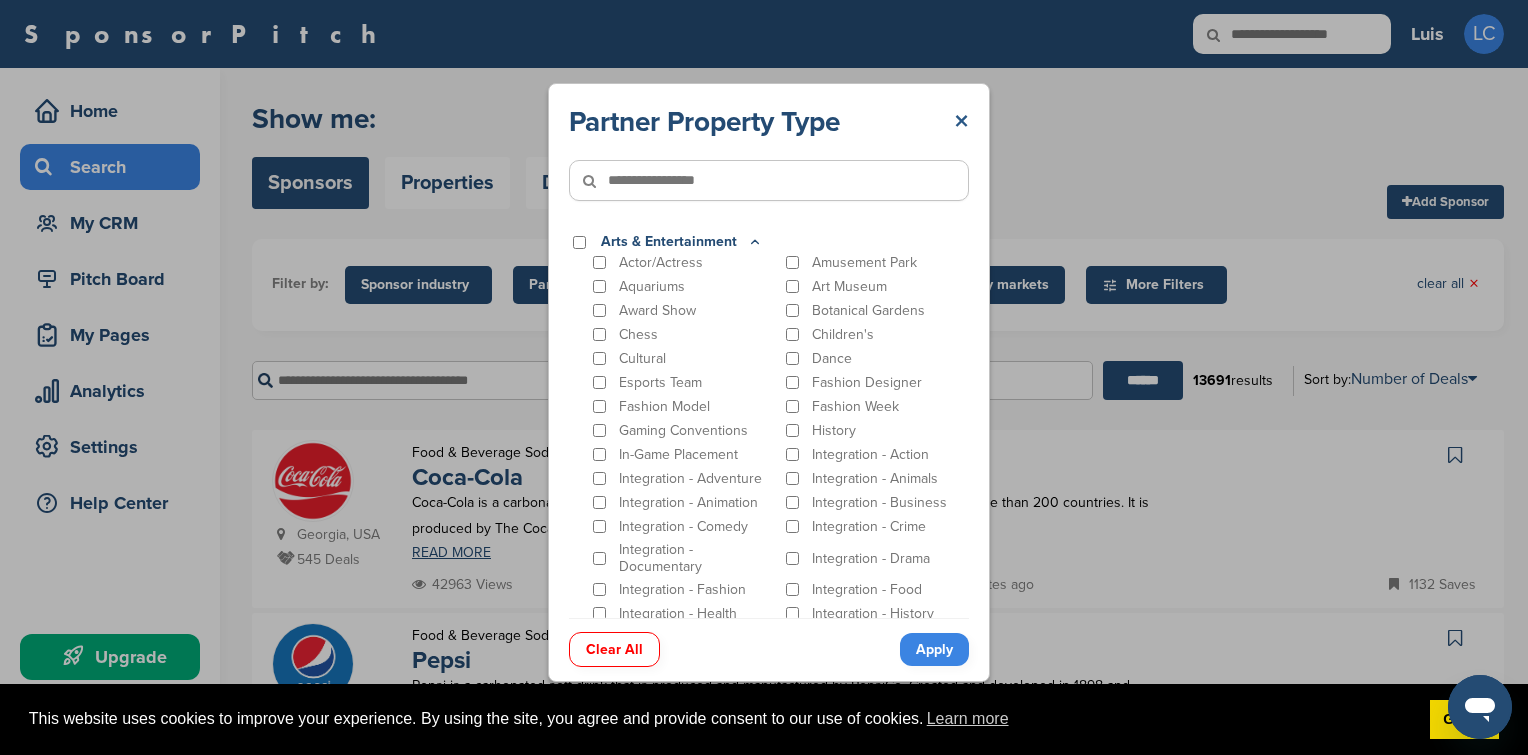 click on "×" at bounding box center [961, 122] 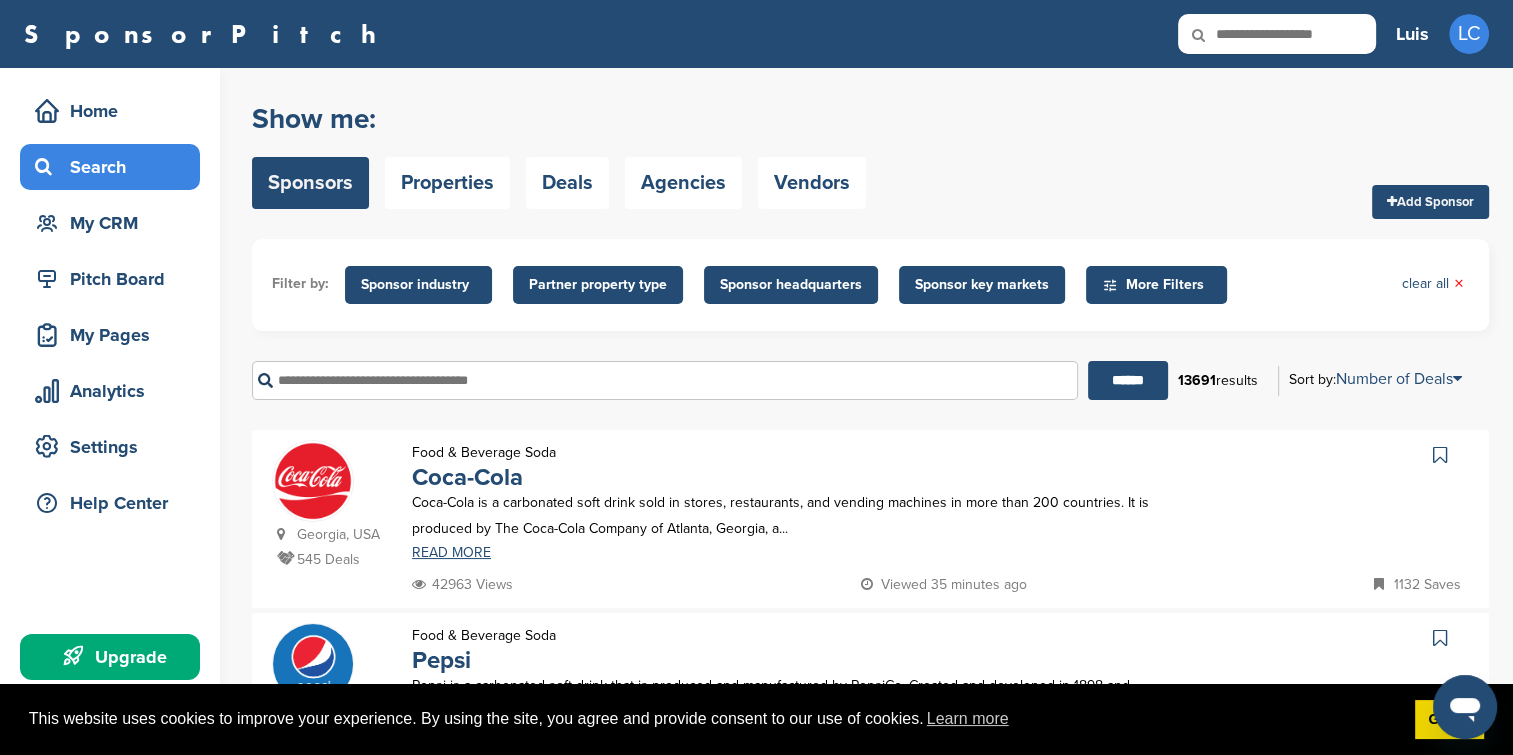 click on "Sponsor industry" at bounding box center [418, 285] 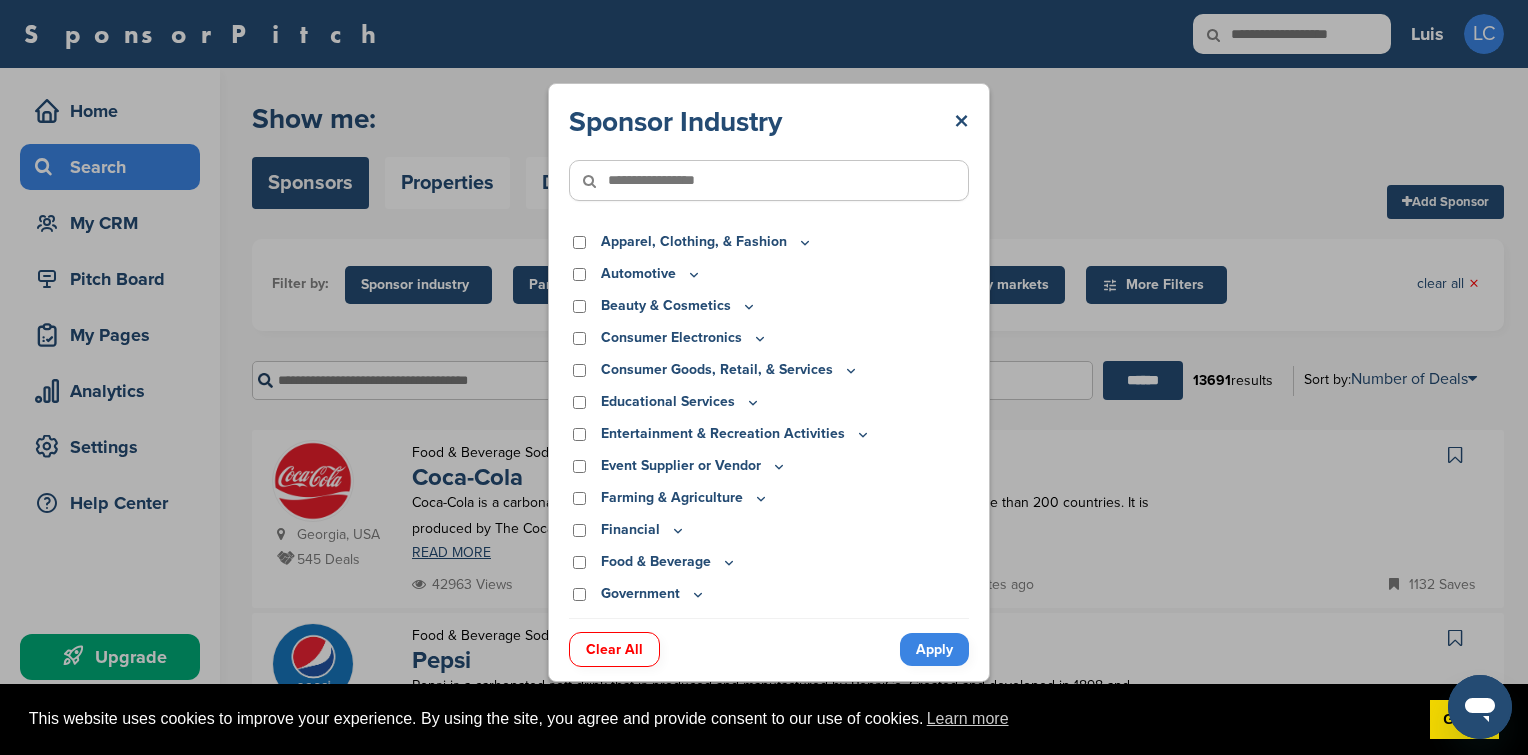 drag, startPoint x: 952, startPoint y: 312, endPoint x: 960, endPoint y: 378, distance: 66.48308 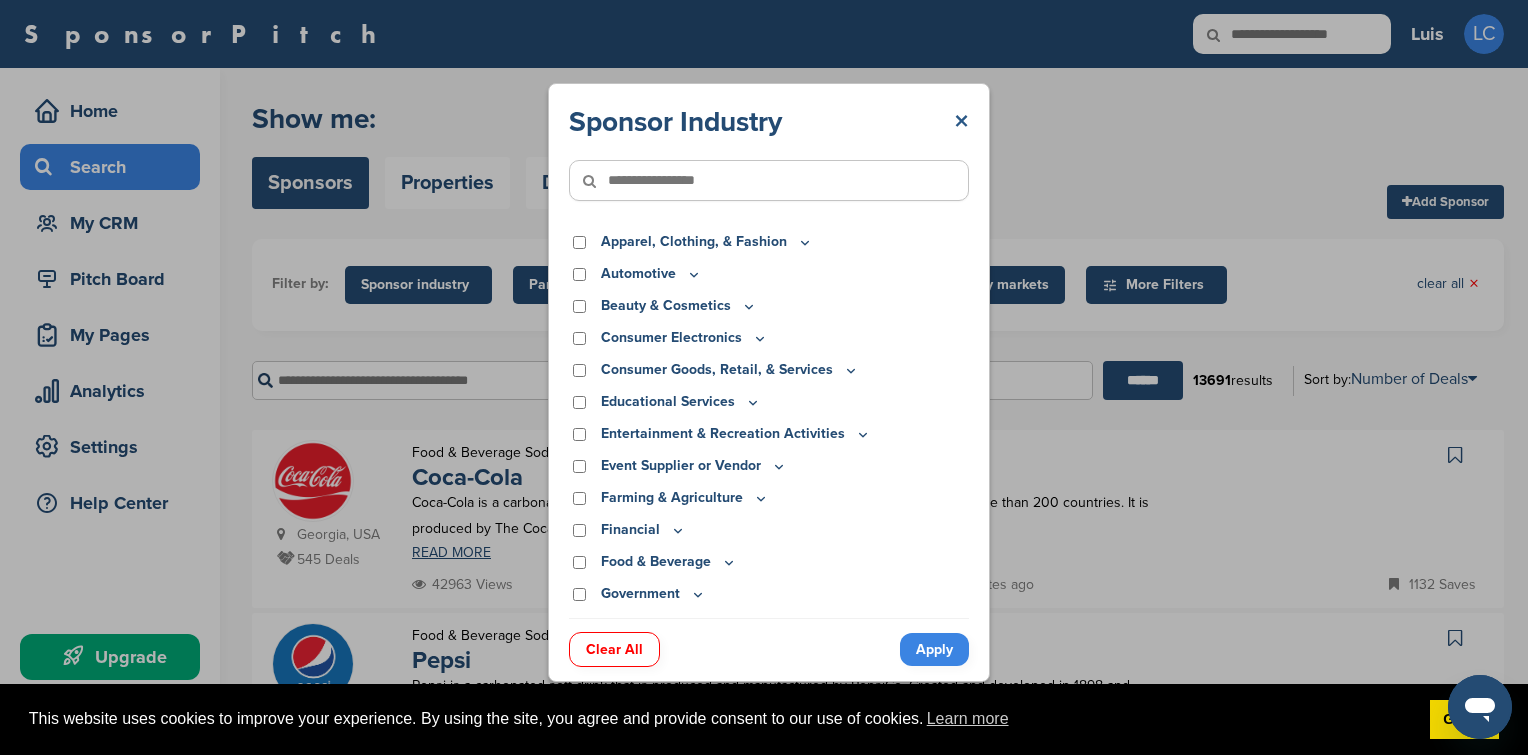 drag, startPoint x: 960, startPoint y: 378, endPoint x: 960, endPoint y: 120, distance: 258 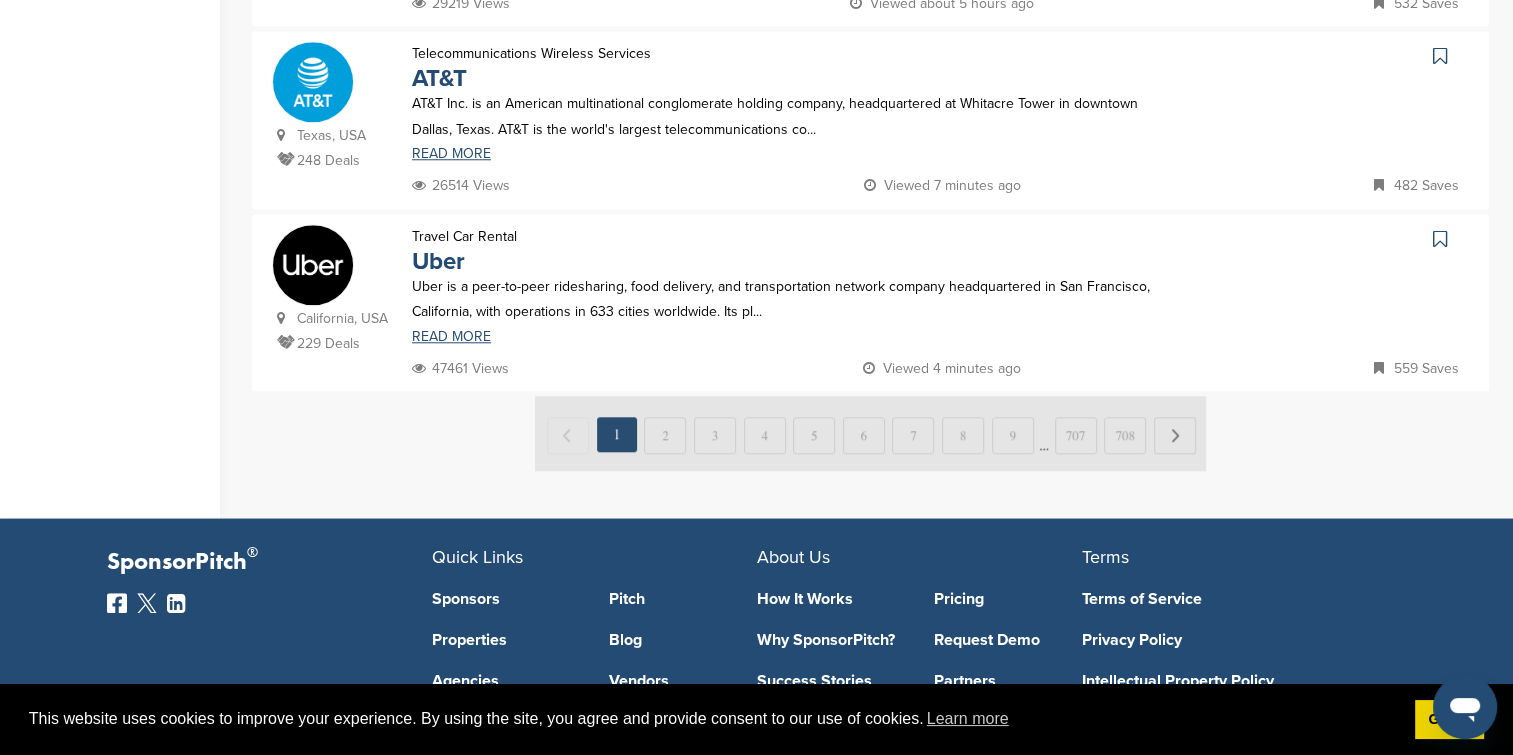 scroll, scrollTop: 1892, scrollLeft: 0, axis: vertical 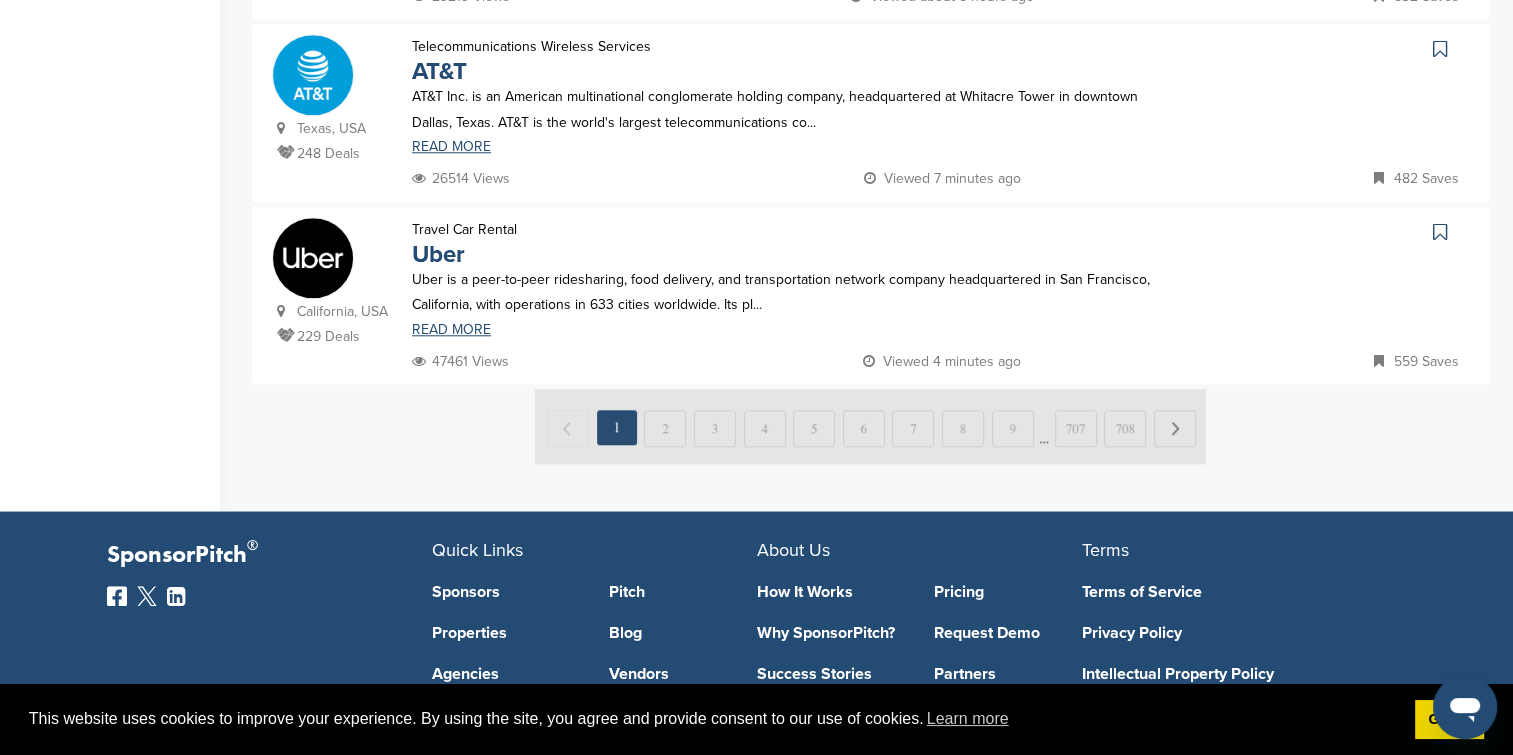 click at bounding box center [870, 426] 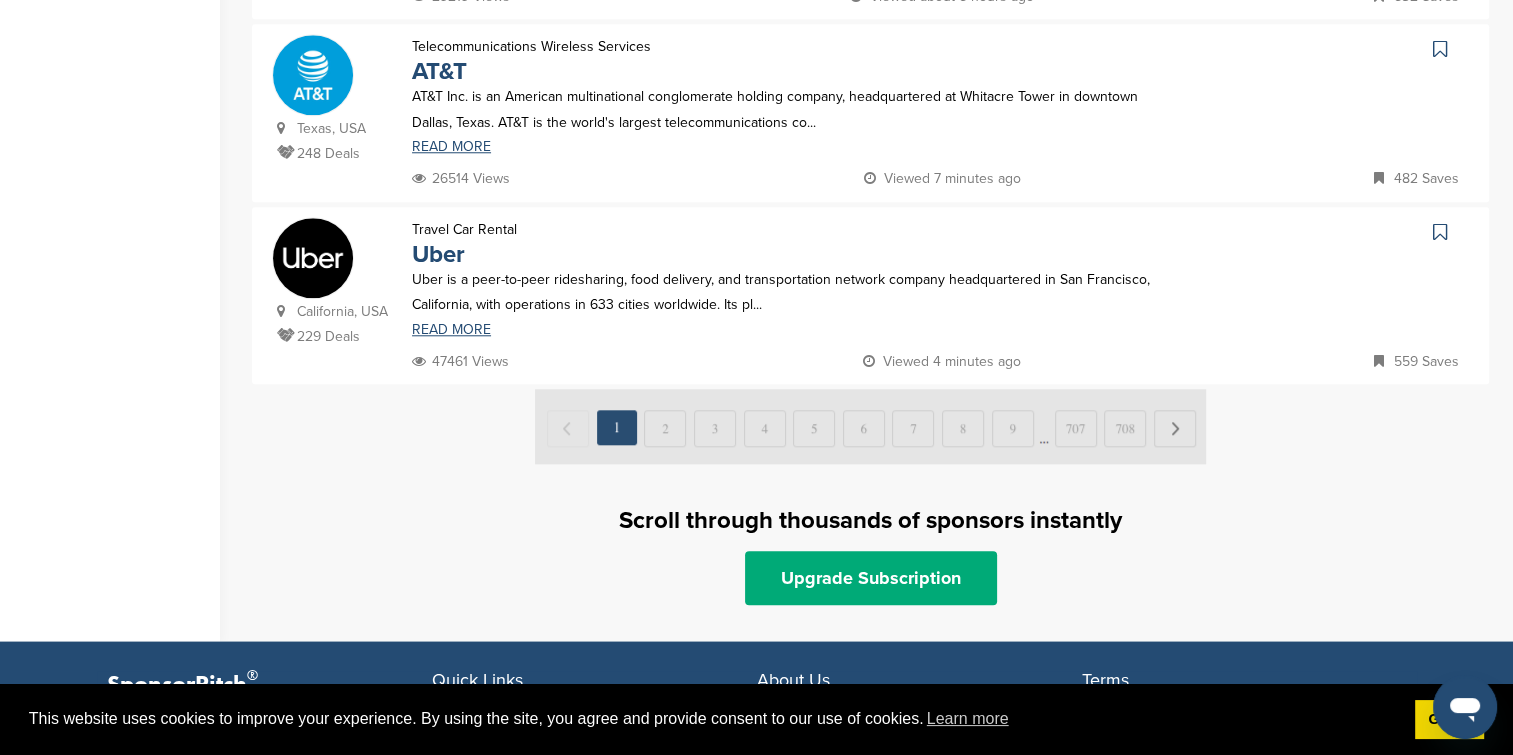 click at bounding box center [870, 426] 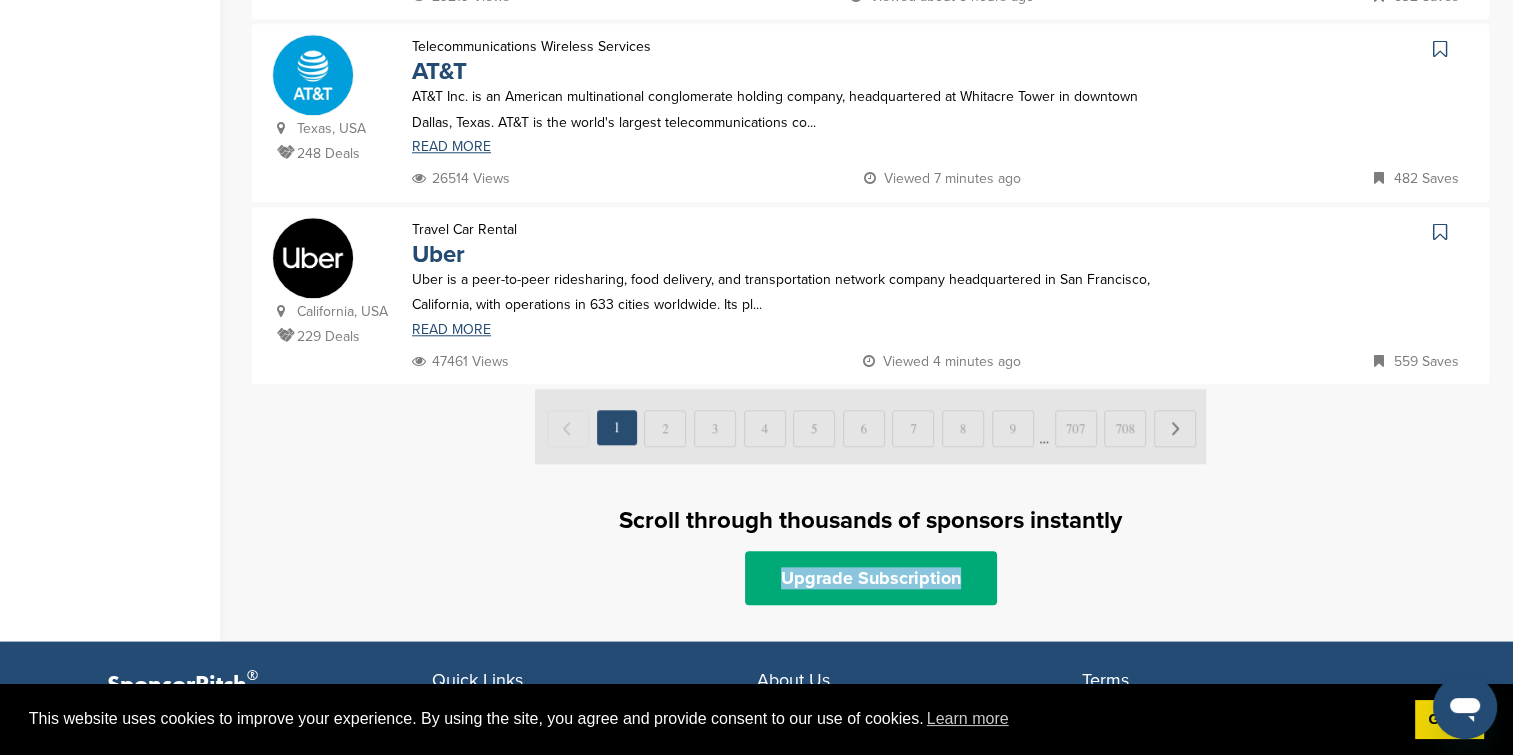 drag, startPoint x: 1508, startPoint y: 570, endPoint x: 1525, endPoint y: 659, distance: 90.60905 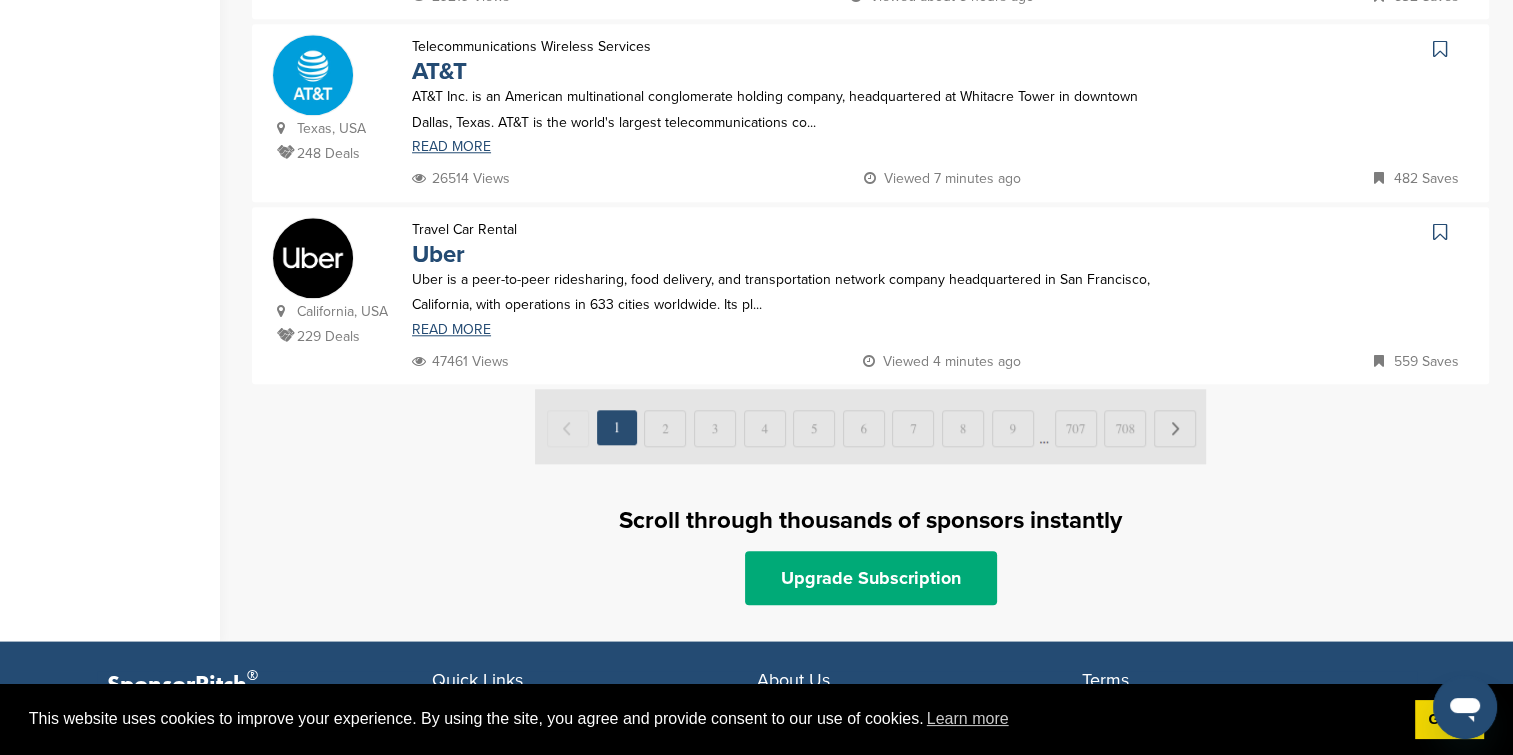 drag, startPoint x: 1525, startPoint y: 659, endPoint x: 1483, endPoint y: 401, distance: 261.39624 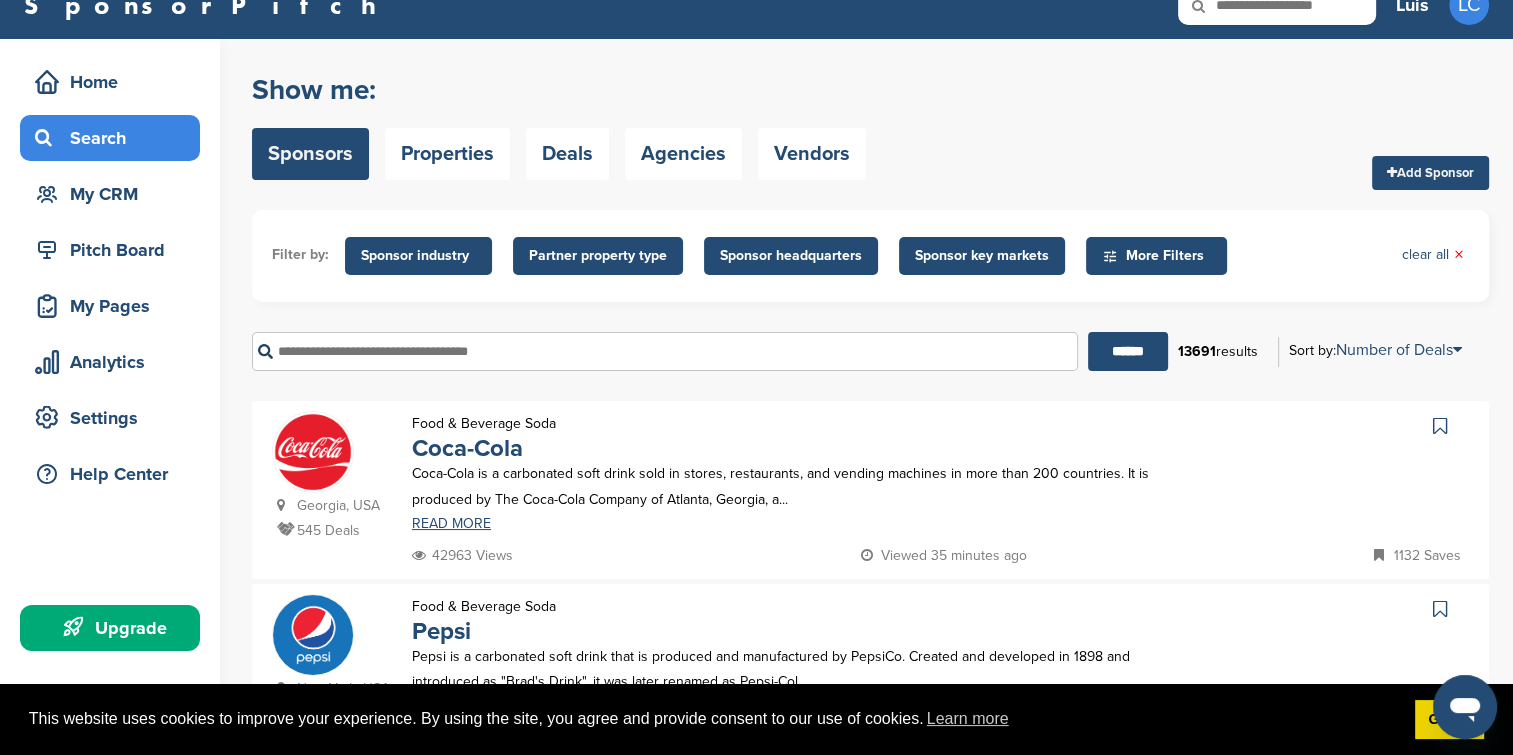 scroll, scrollTop: 32, scrollLeft: 0, axis: vertical 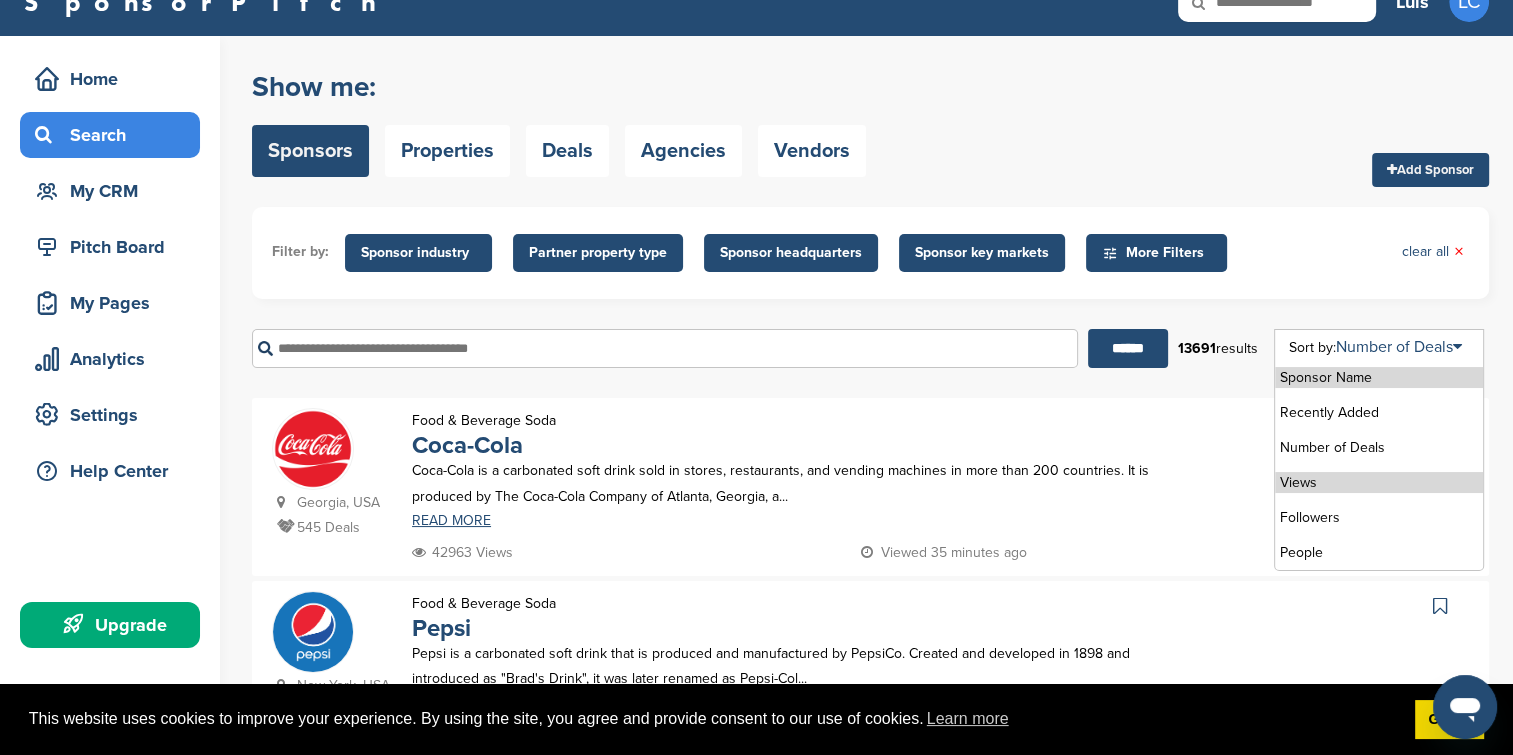 click on "Views" at bounding box center (1379, 482) 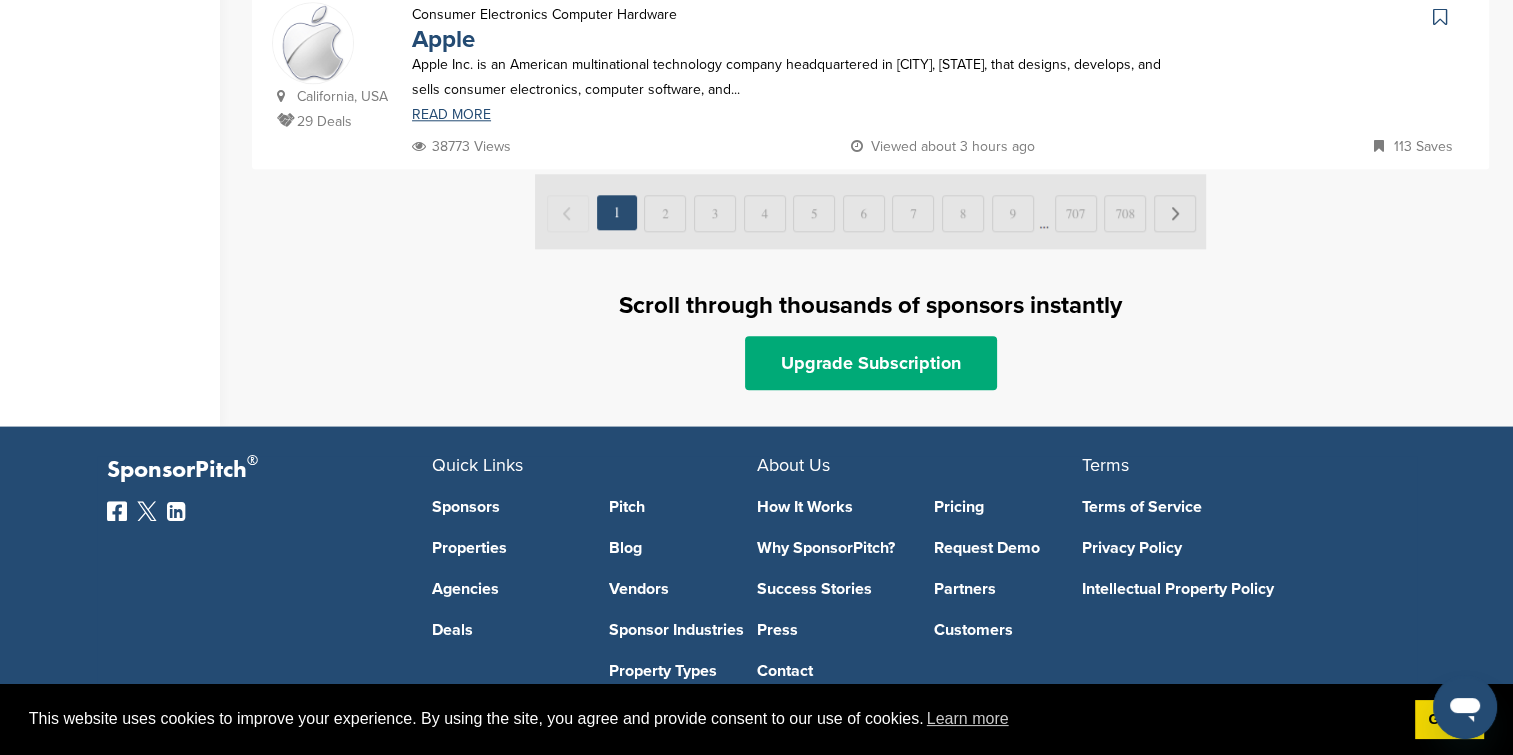 scroll, scrollTop: 2114, scrollLeft: 0, axis: vertical 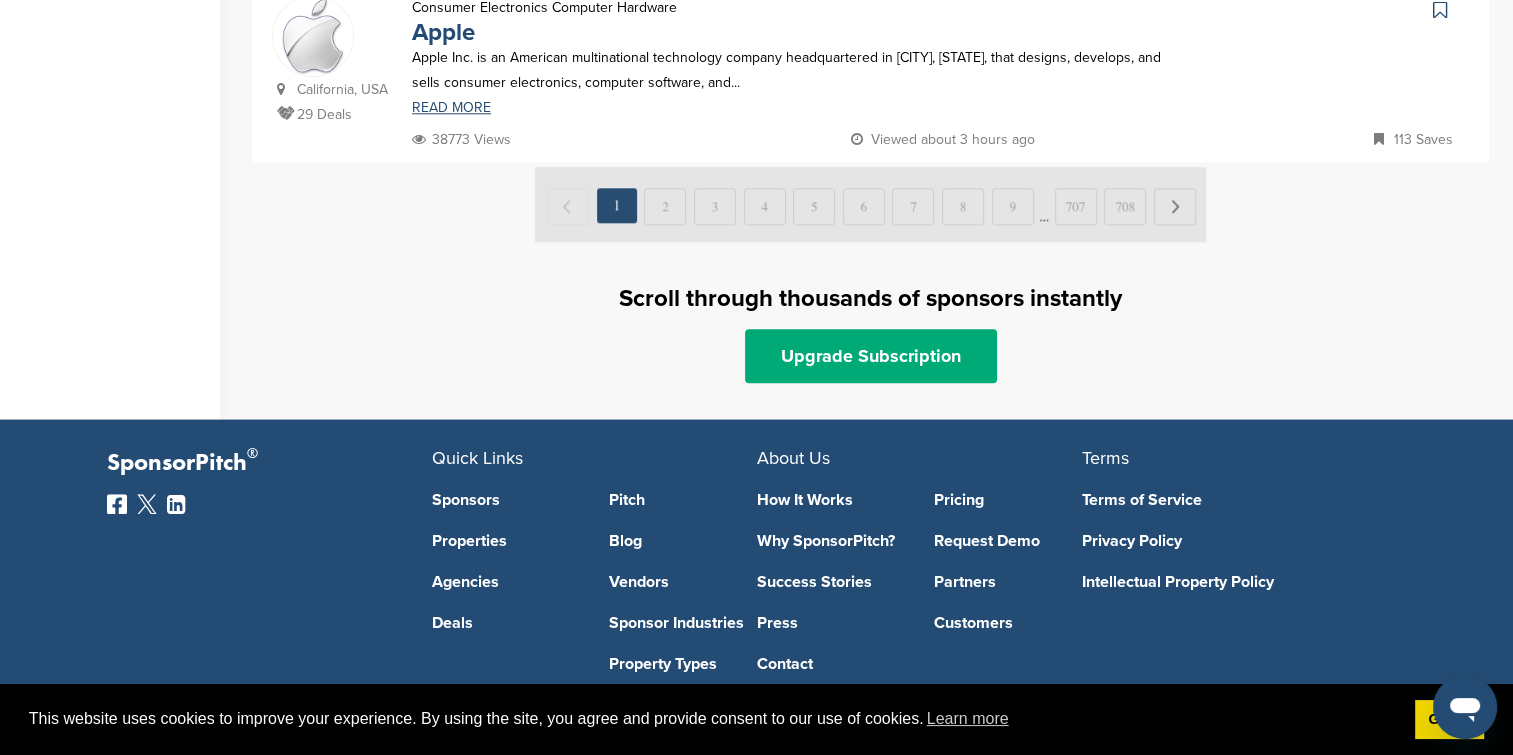 click at bounding box center (870, 204) 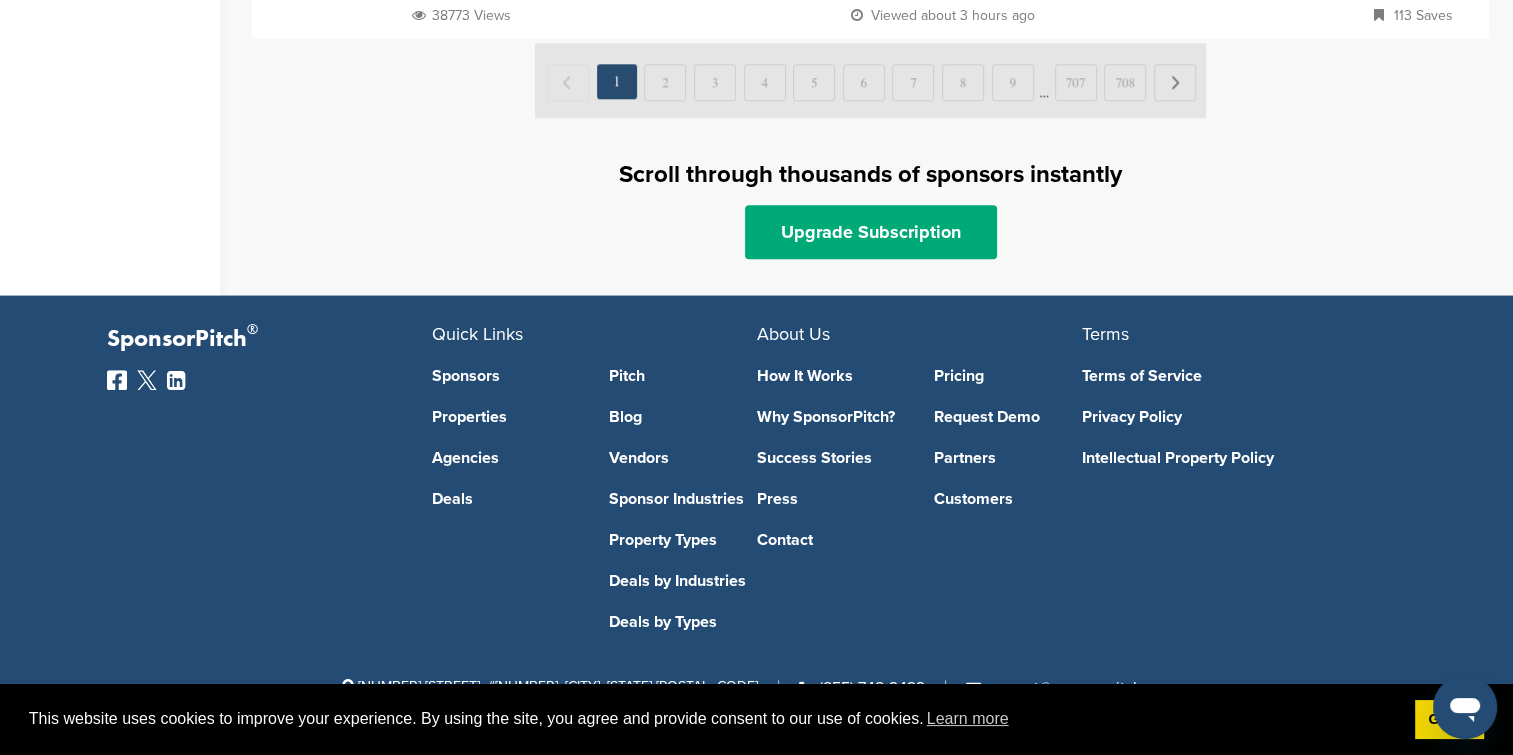 scroll, scrollTop: 2320, scrollLeft: 0, axis: vertical 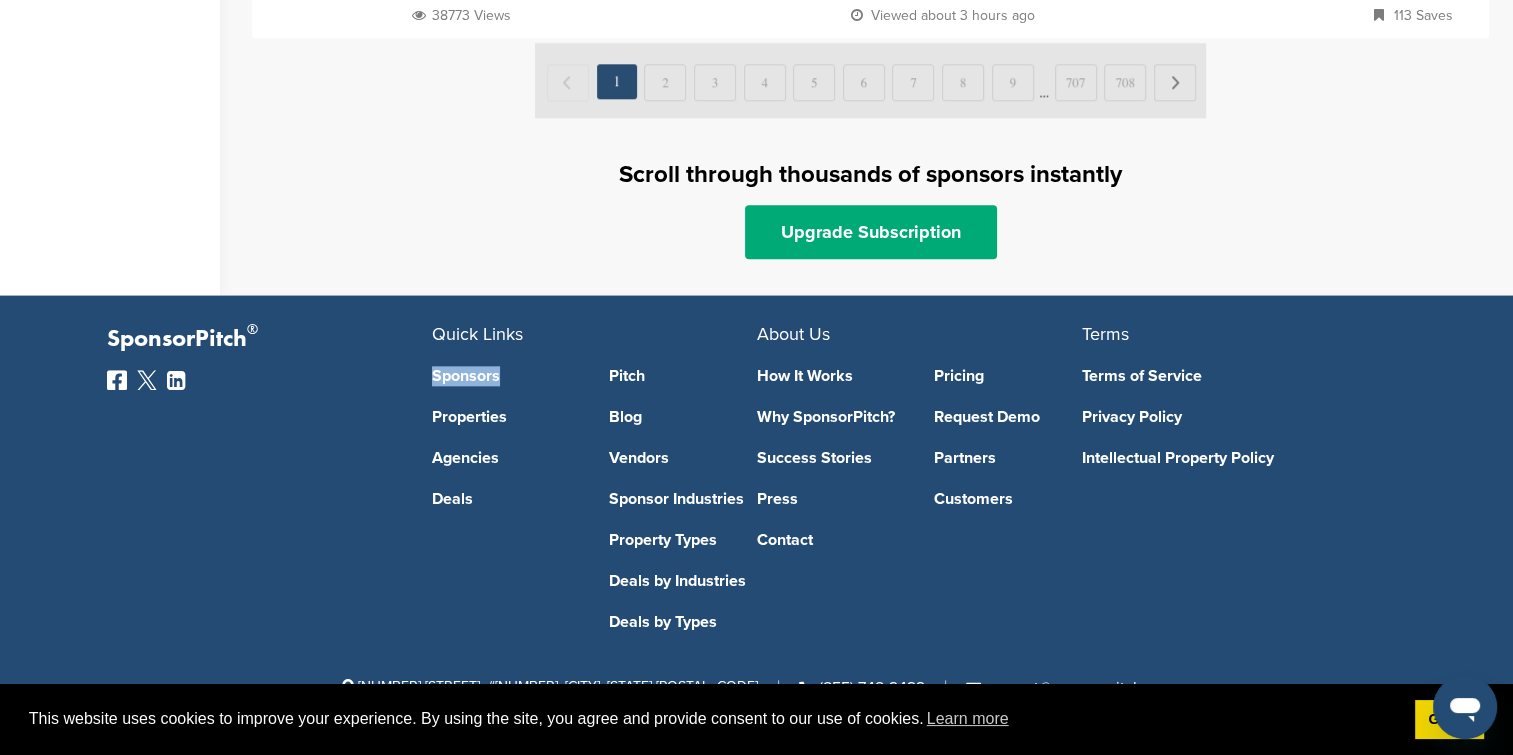click on "Sponsors
Properties
Agencies
Deals
Pitch
Blog
Vendors
Sponsor Industries
Property Types
Deals by Industries
Deals by Types" at bounding box center (594, 486) 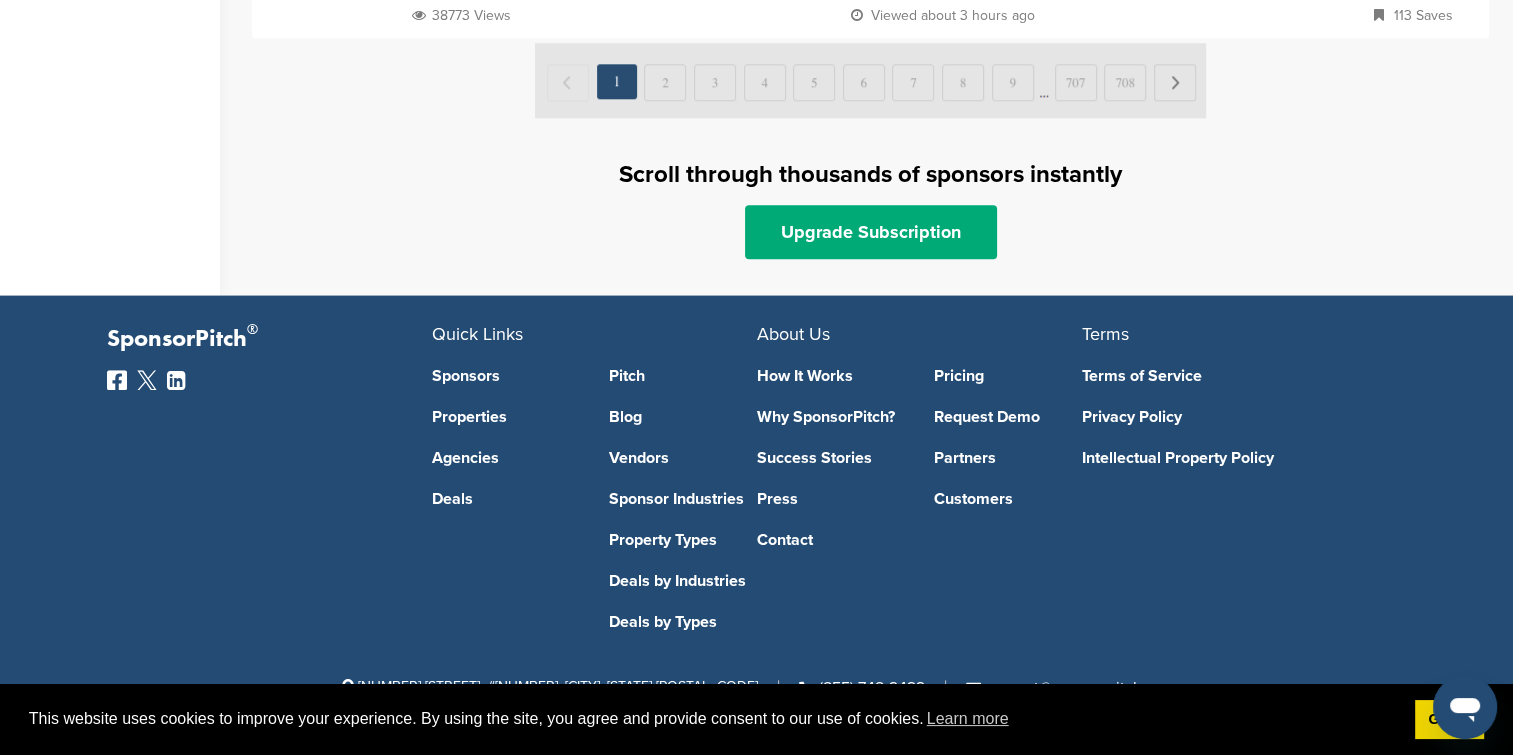 click on "About Us" at bounding box center (793, 334) 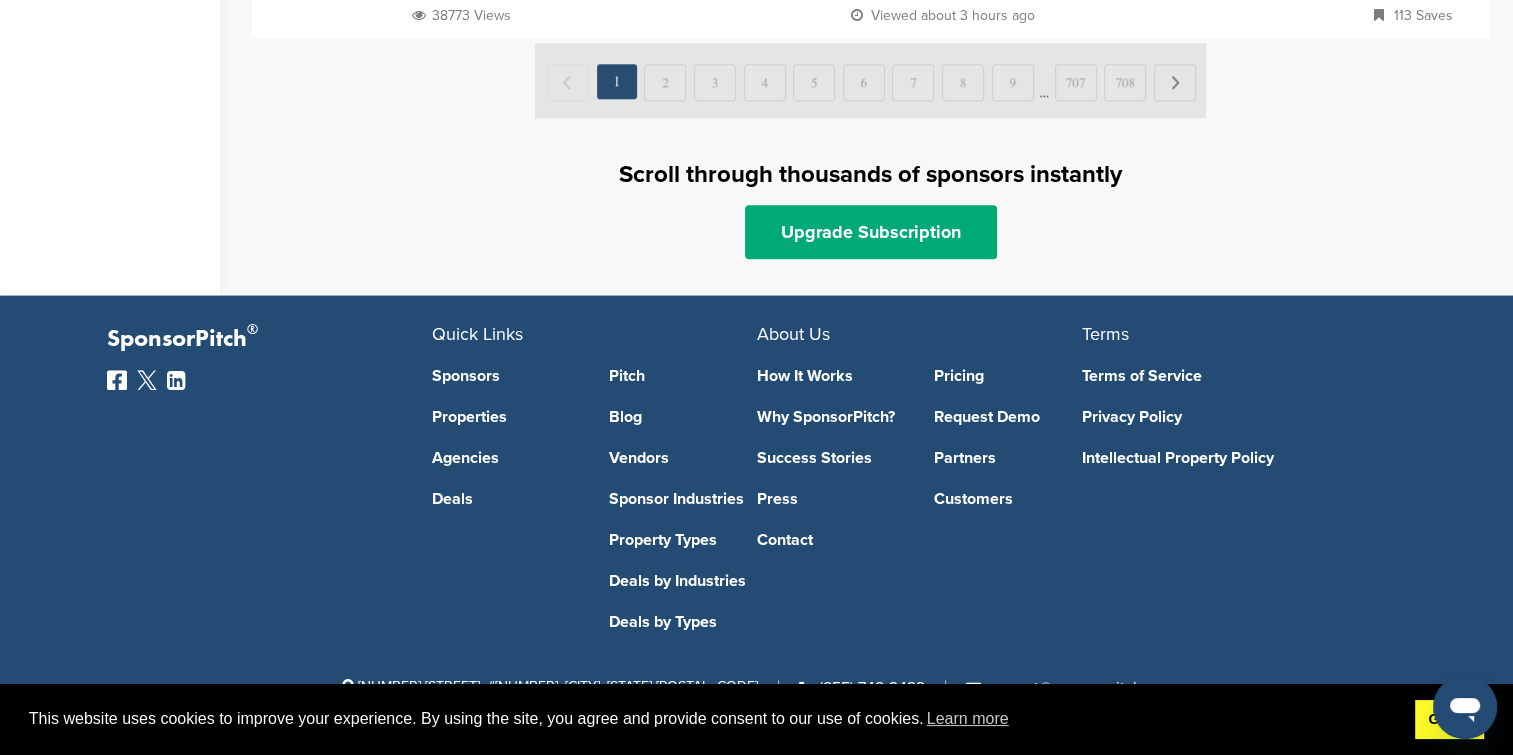 click on "Got it!" at bounding box center (1449, 720) 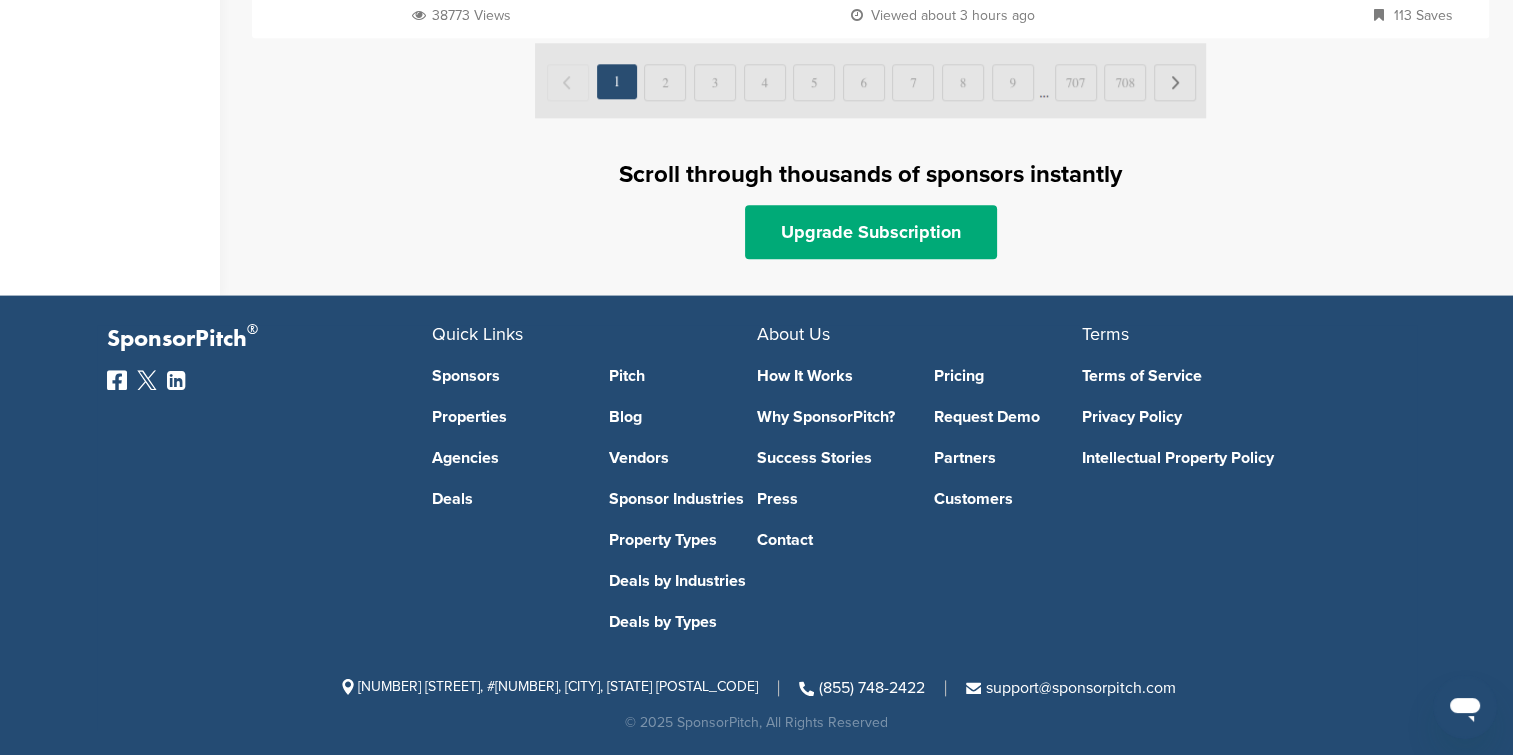 scroll, scrollTop: 2362, scrollLeft: 0, axis: vertical 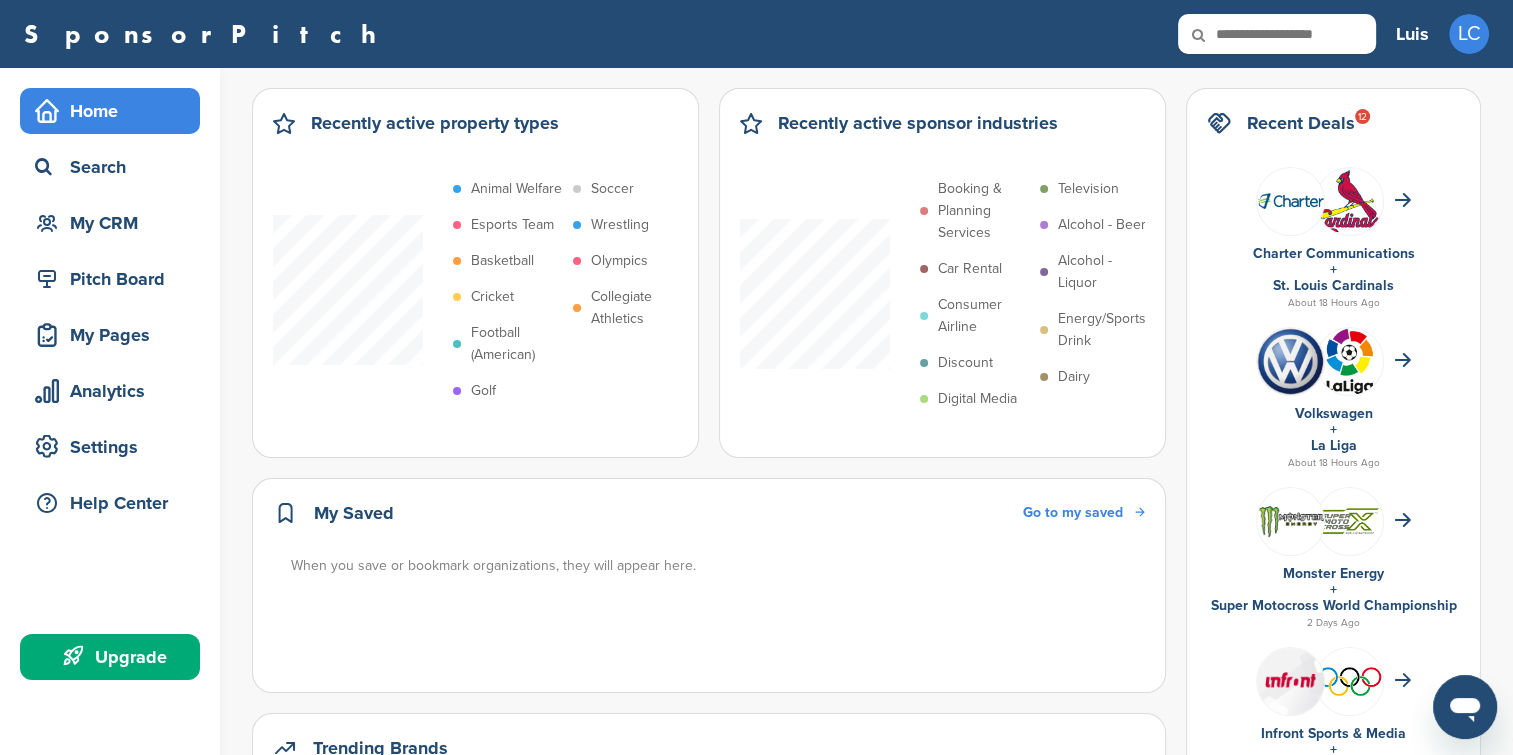 click on "Upgrade" at bounding box center [115, 657] 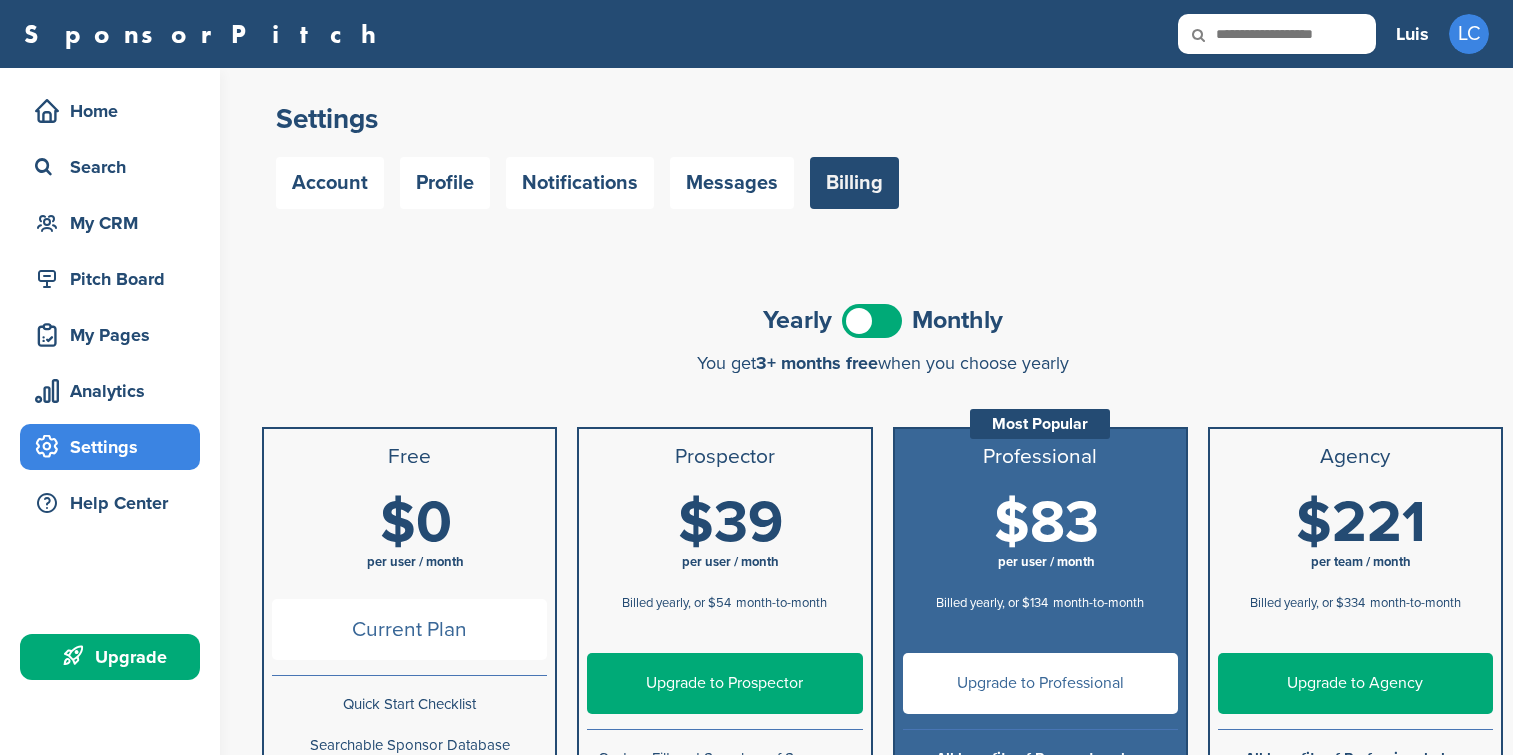 scroll, scrollTop: 0, scrollLeft: 0, axis: both 